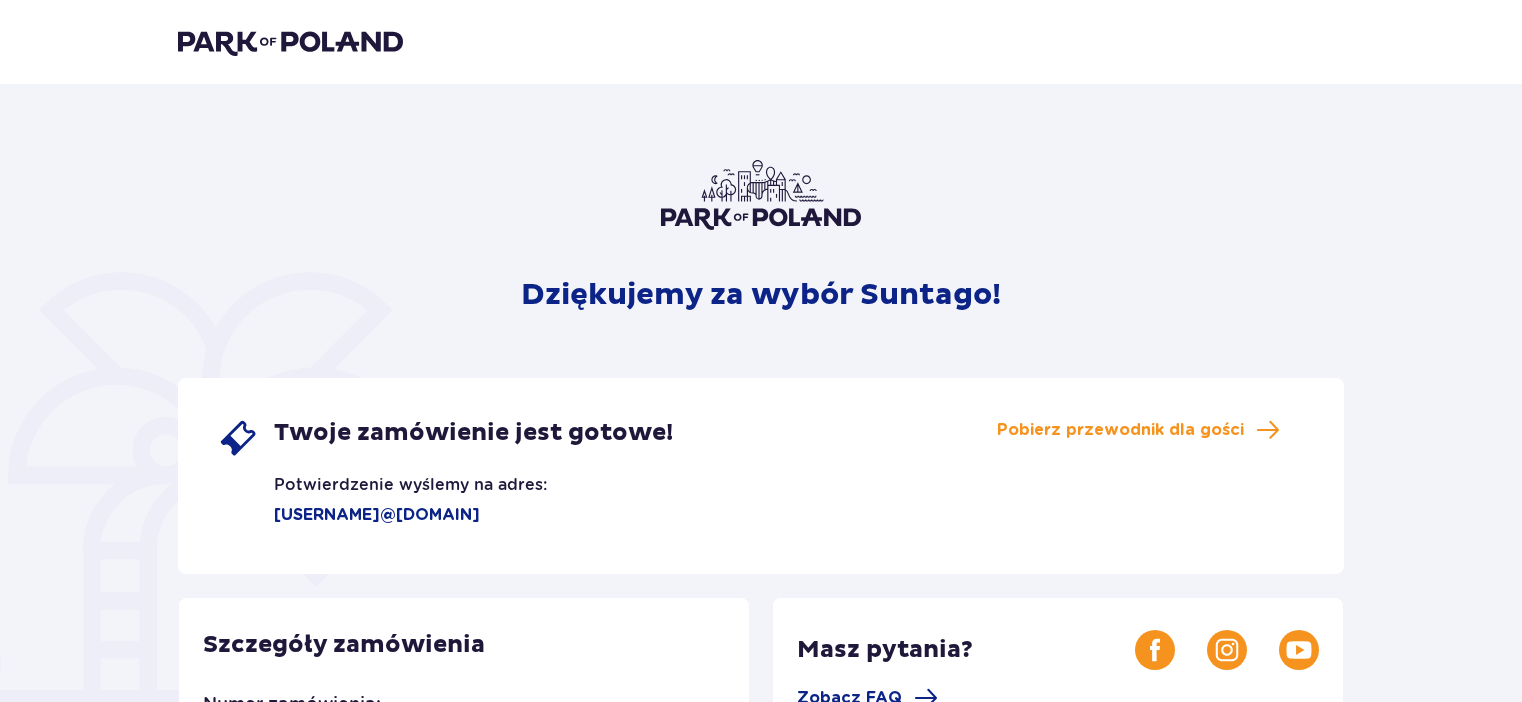 scroll, scrollTop: 0, scrollLeft: 0, axis: both 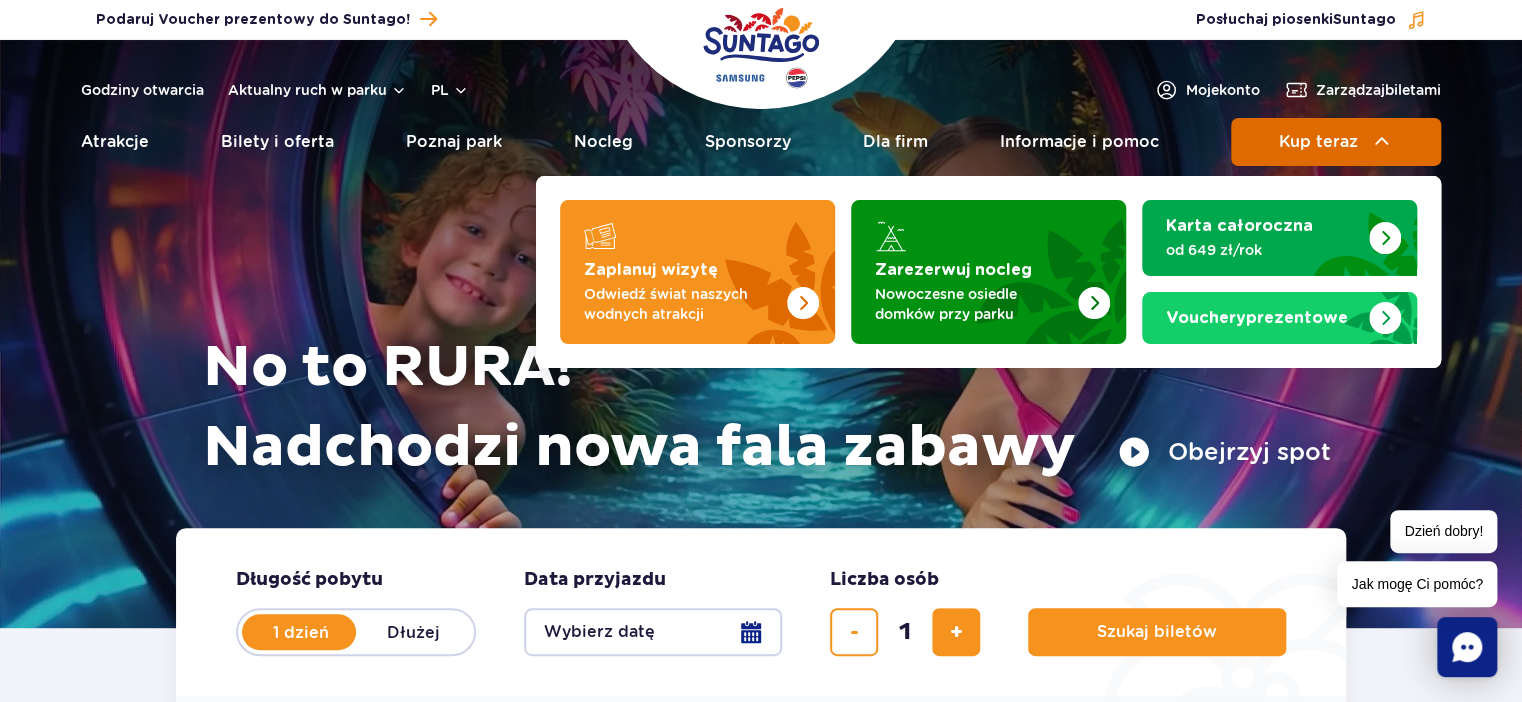 click on "Kup teraz" at bounding box center (1318, 142) 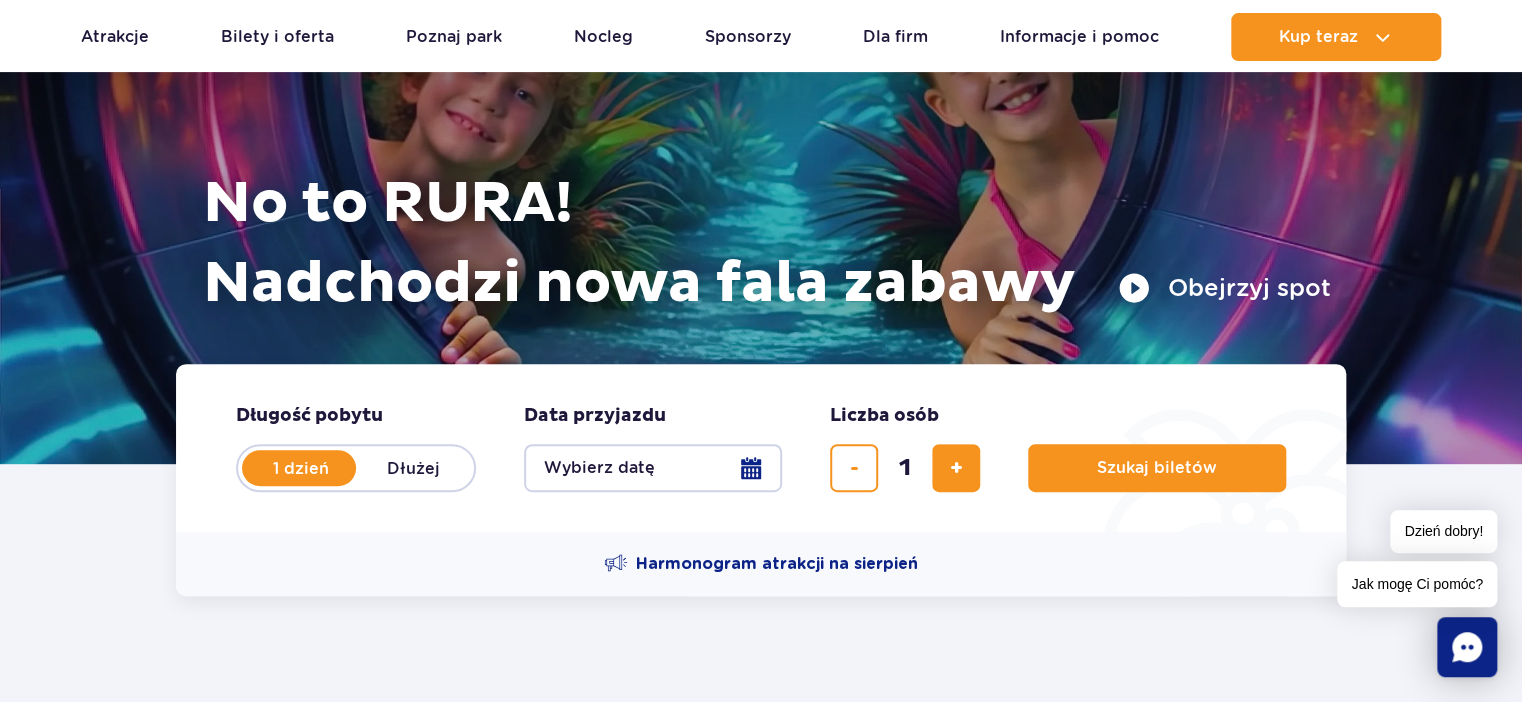 scroll, scrollTop: 211, scrollLeft: 0, axis: vertical 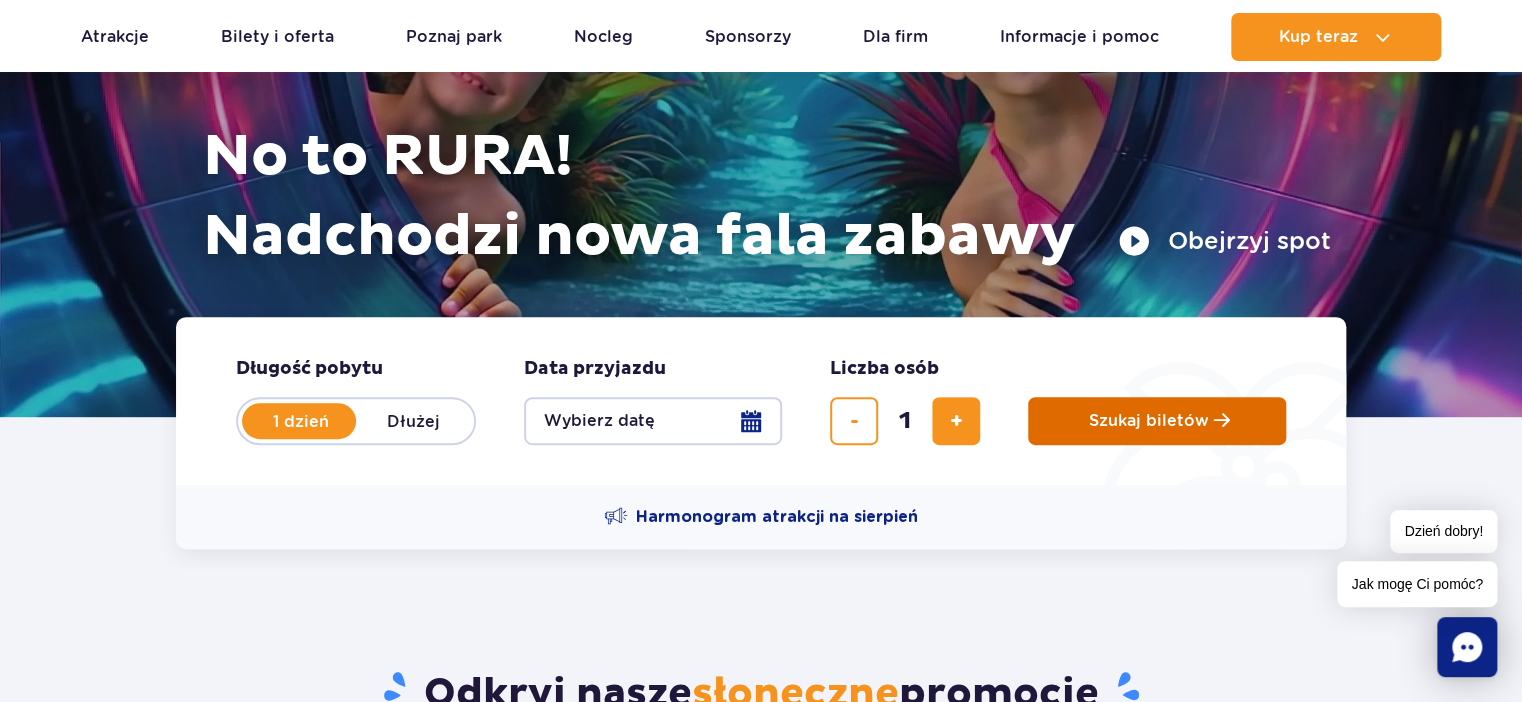 click on "Szukaj biletów" at bounding box center (1149, 421) 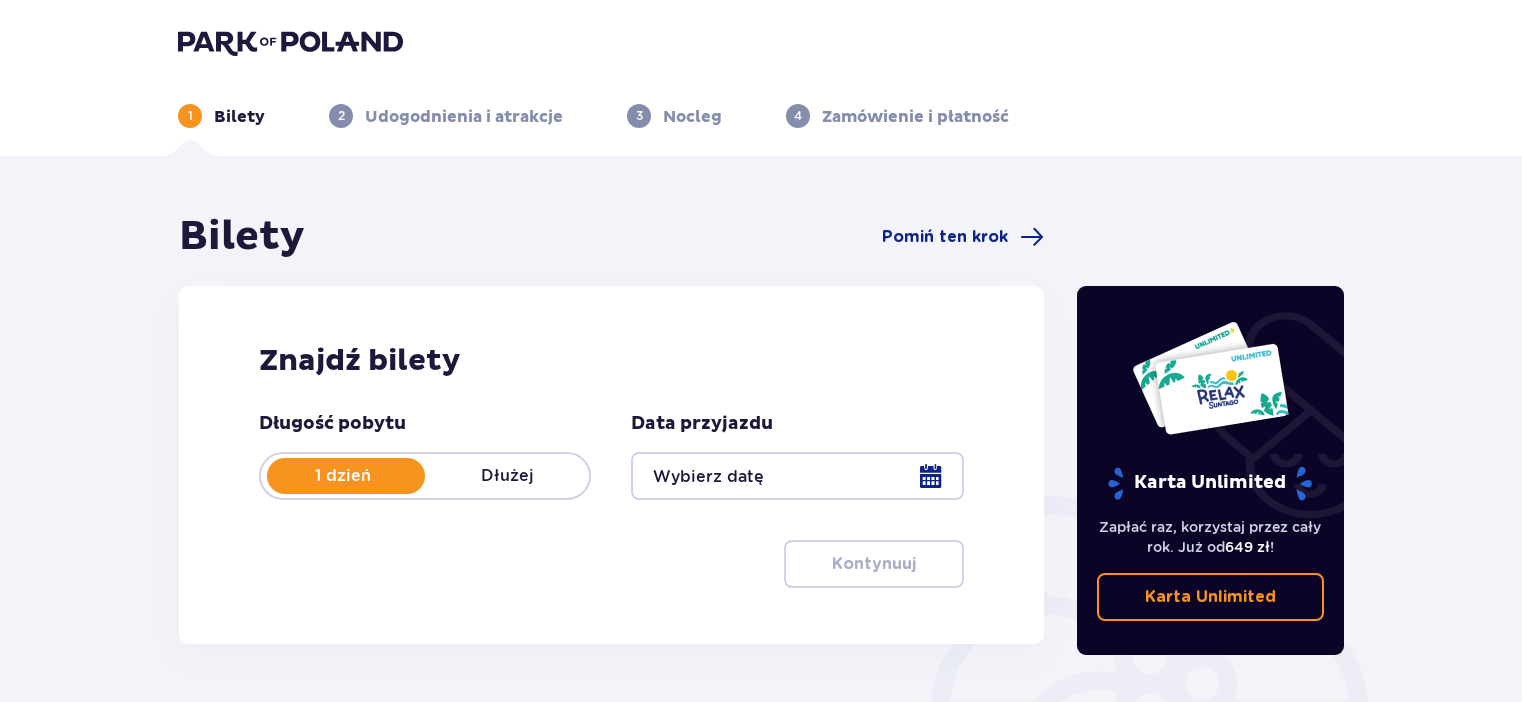 scroll, scrollTop: 0, scrollLeft: 0, axis: both 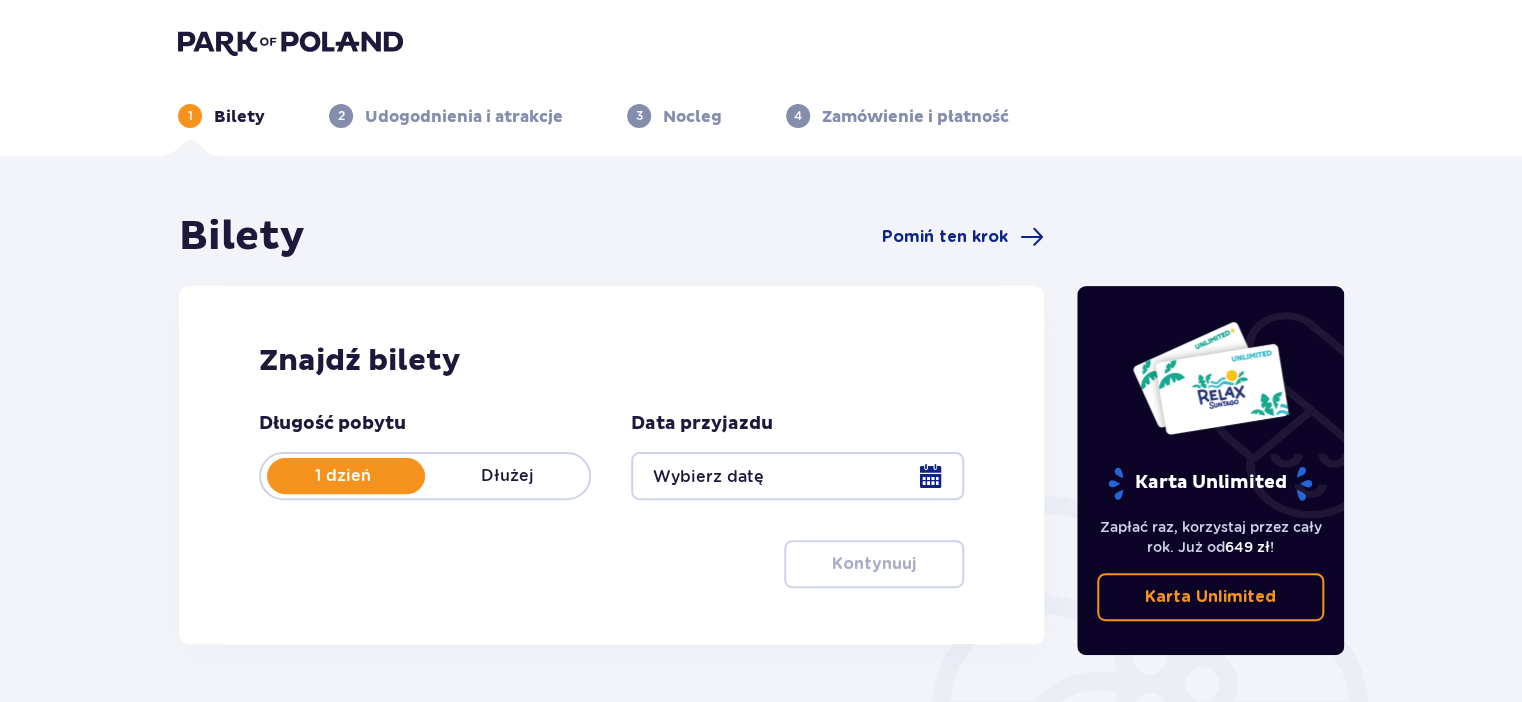 click at bounding box center [797, 476] 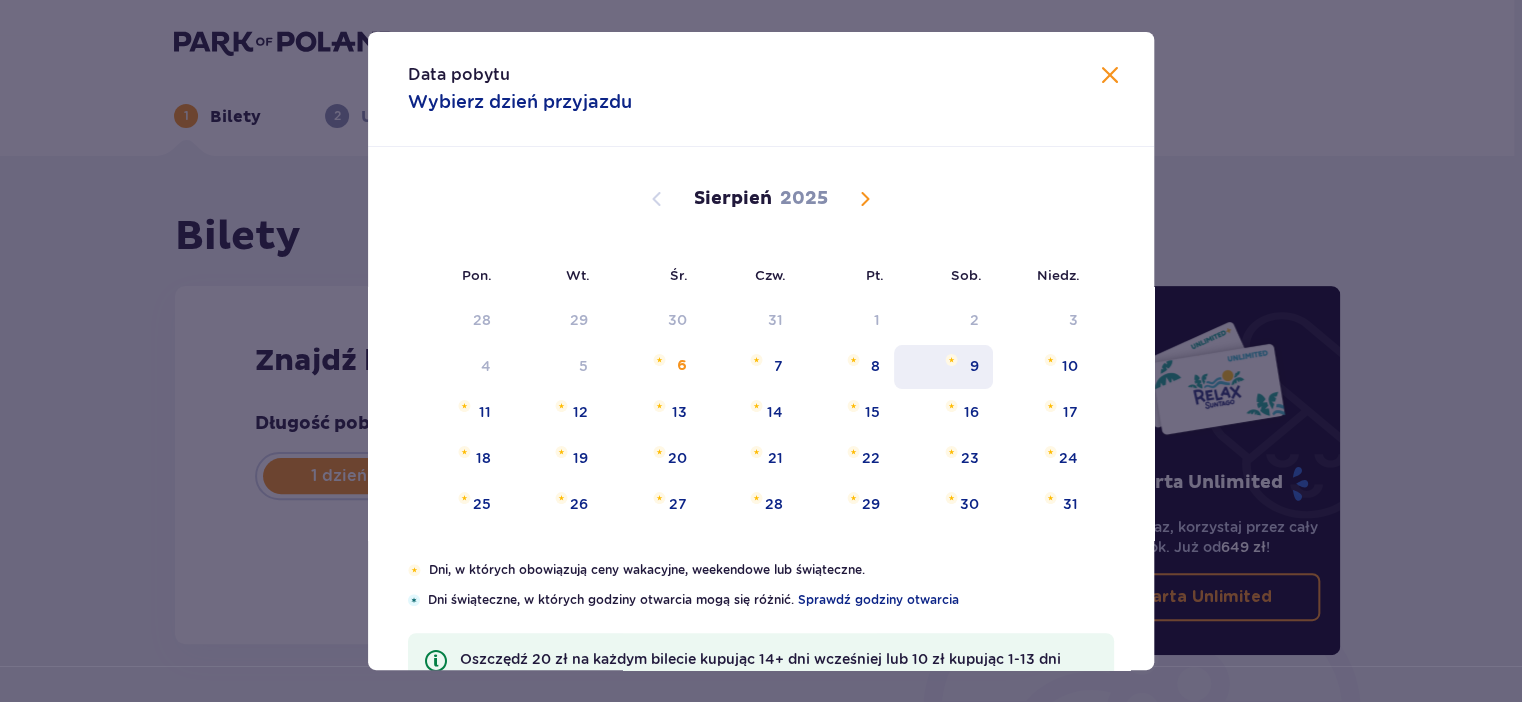 click on "9" at bounding box center [943, 367] 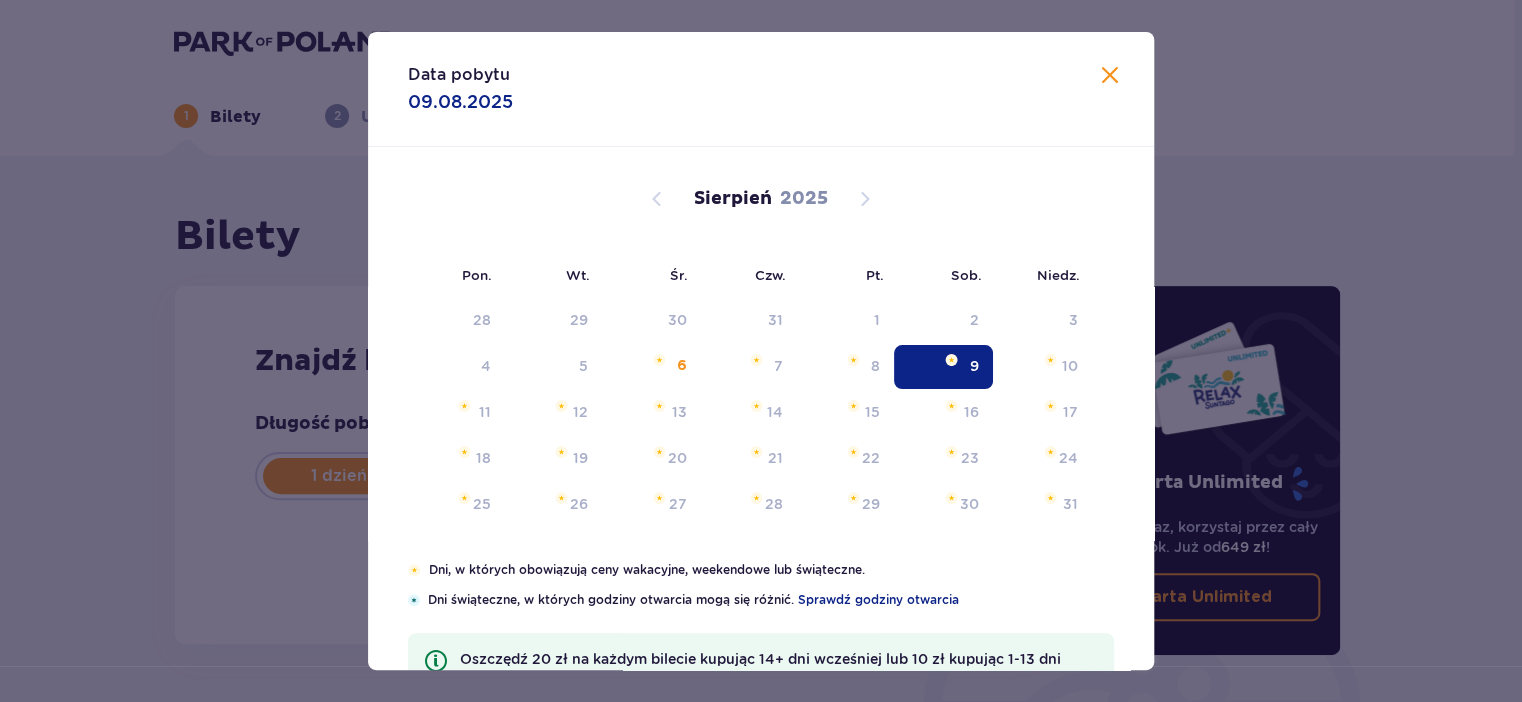 type on "09.08.25" 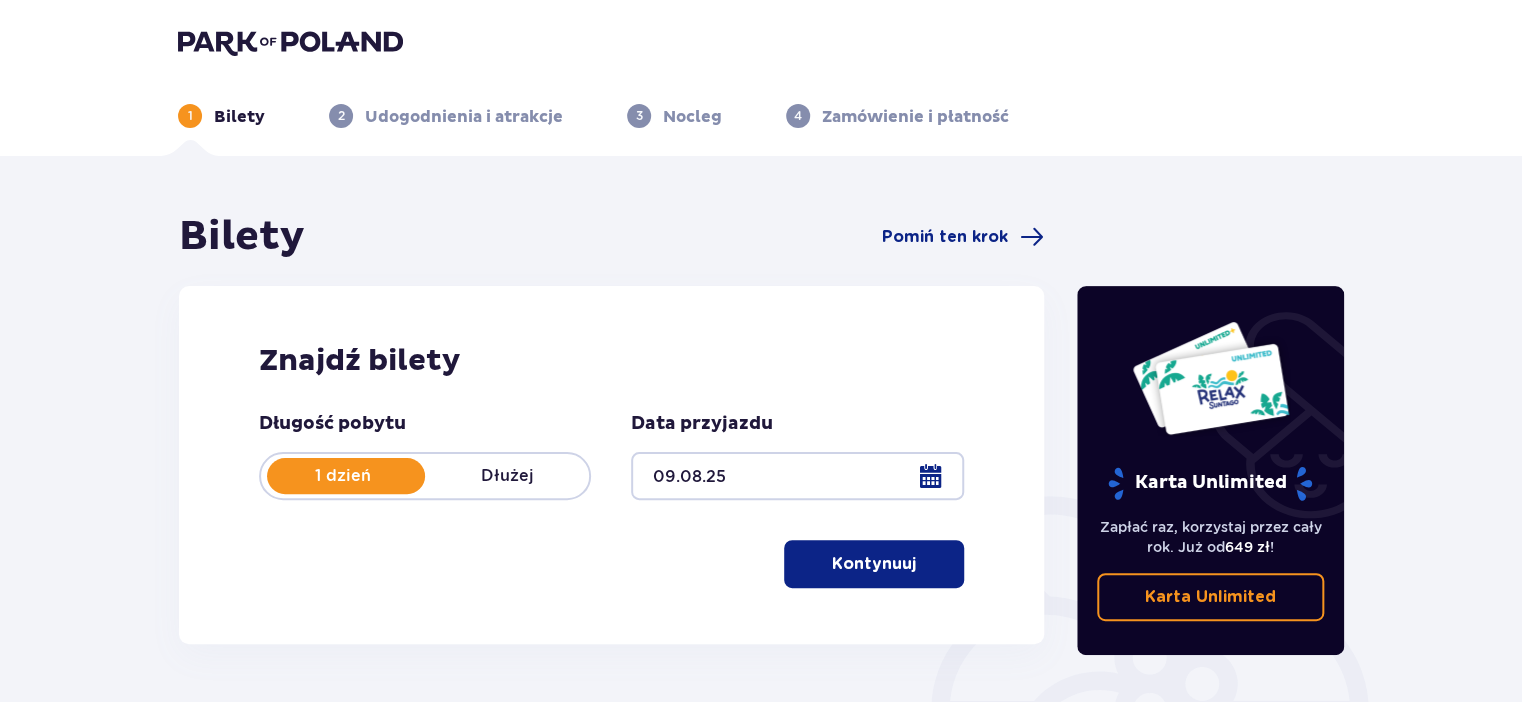 click on "Kontynuuj" at bounding box center [874, 564] 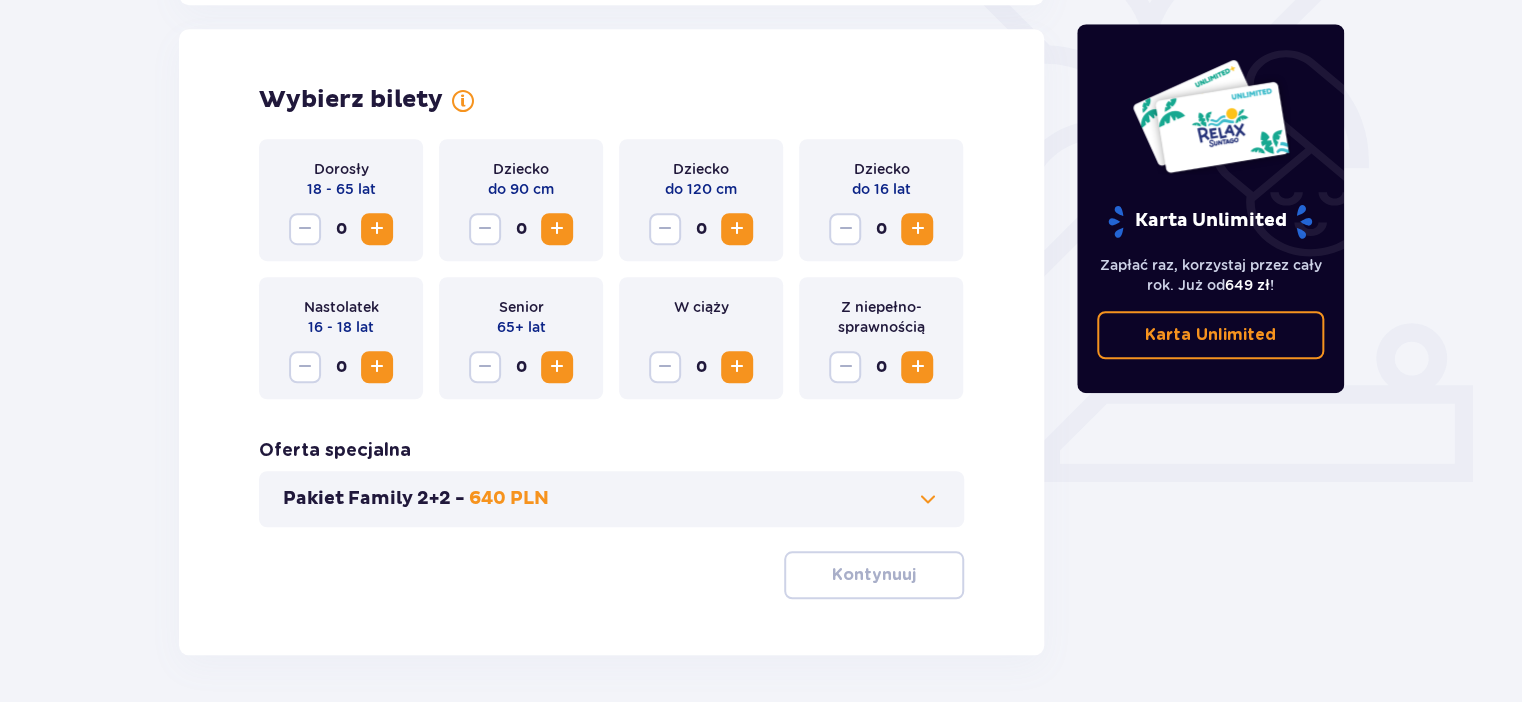 scroll, scrollTop: 556, scrollLeft: 0, axis: vertical 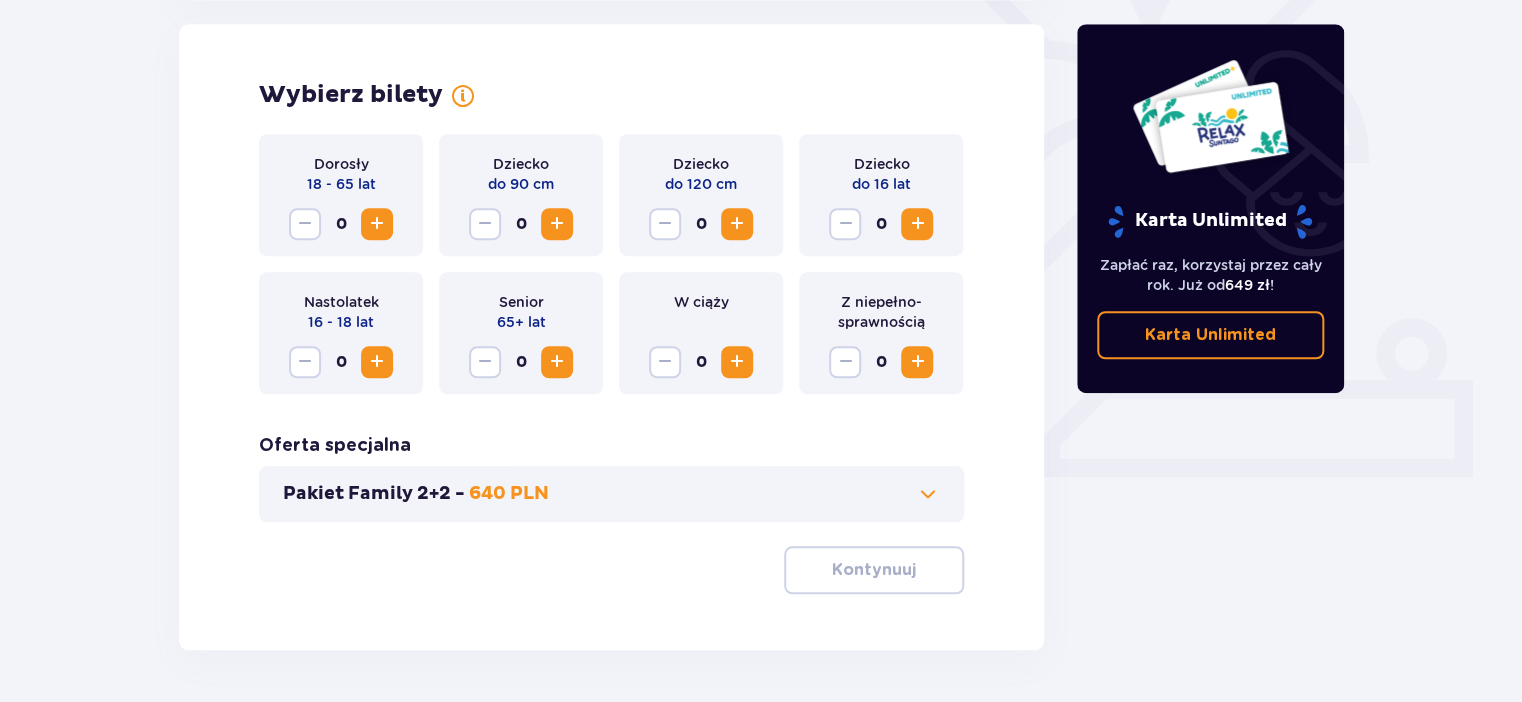 click at bounding box center [377, 224] 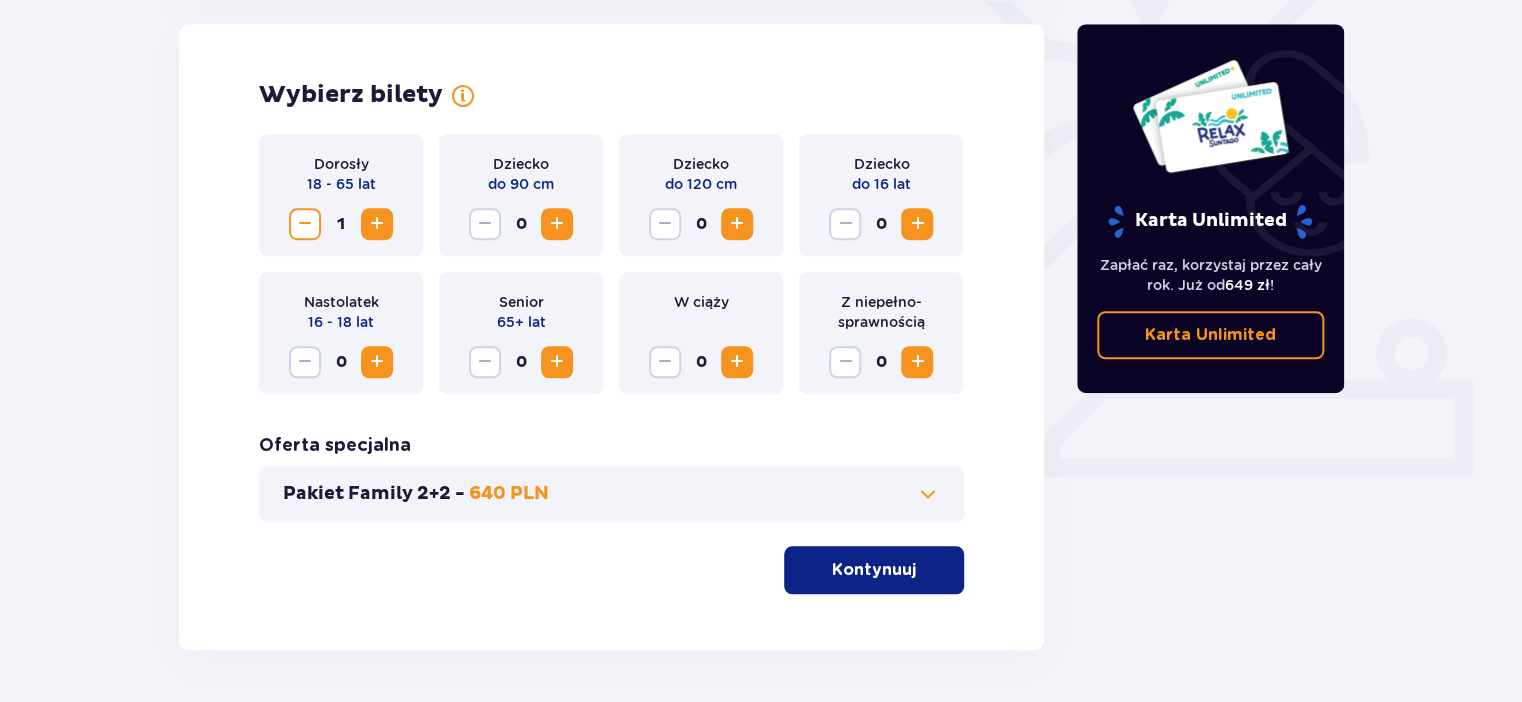 click on "Kontynuuj" at bounding box center [874, 570] 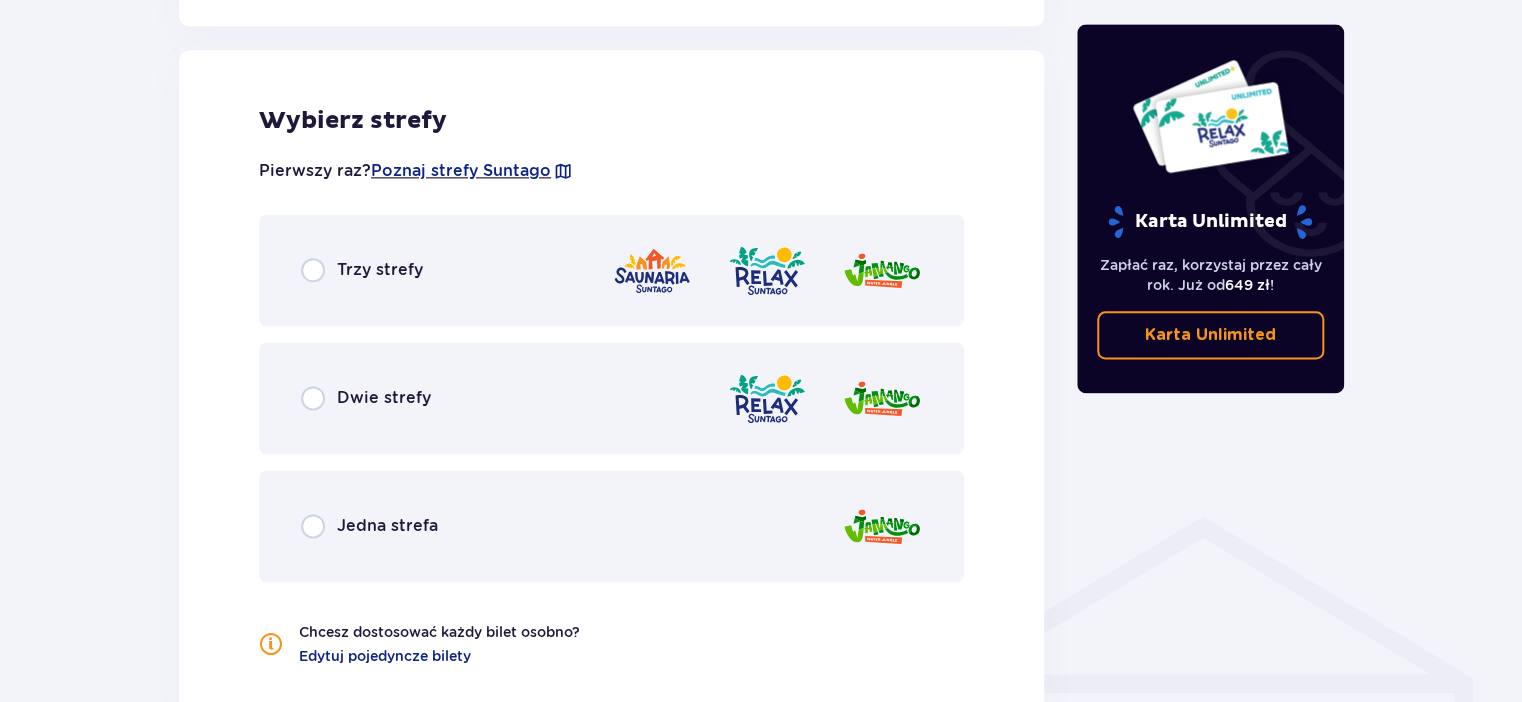 scroll, scrollTop: 1110, scrollLeft: 0, axis: vertical 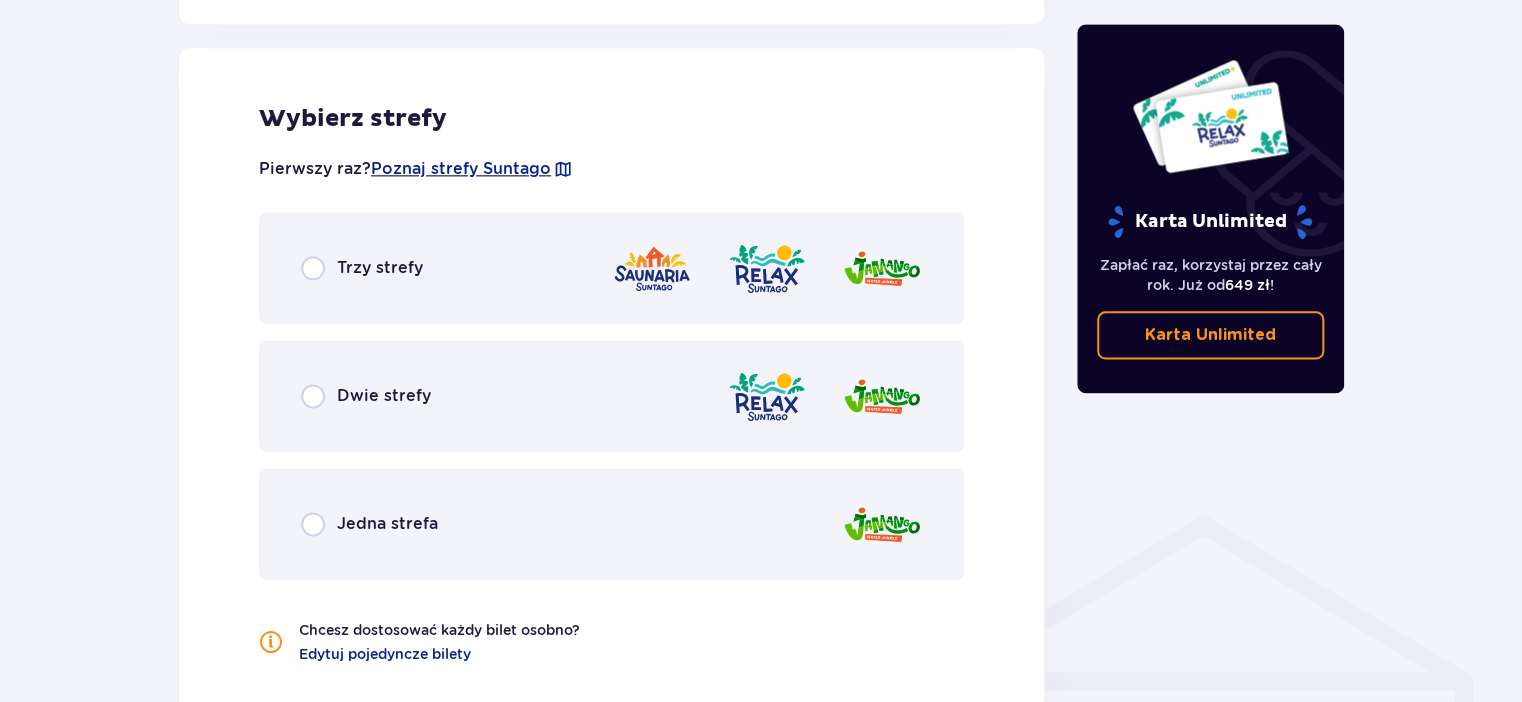 click on "Trzy strefy" at bounding box center [380, 268] 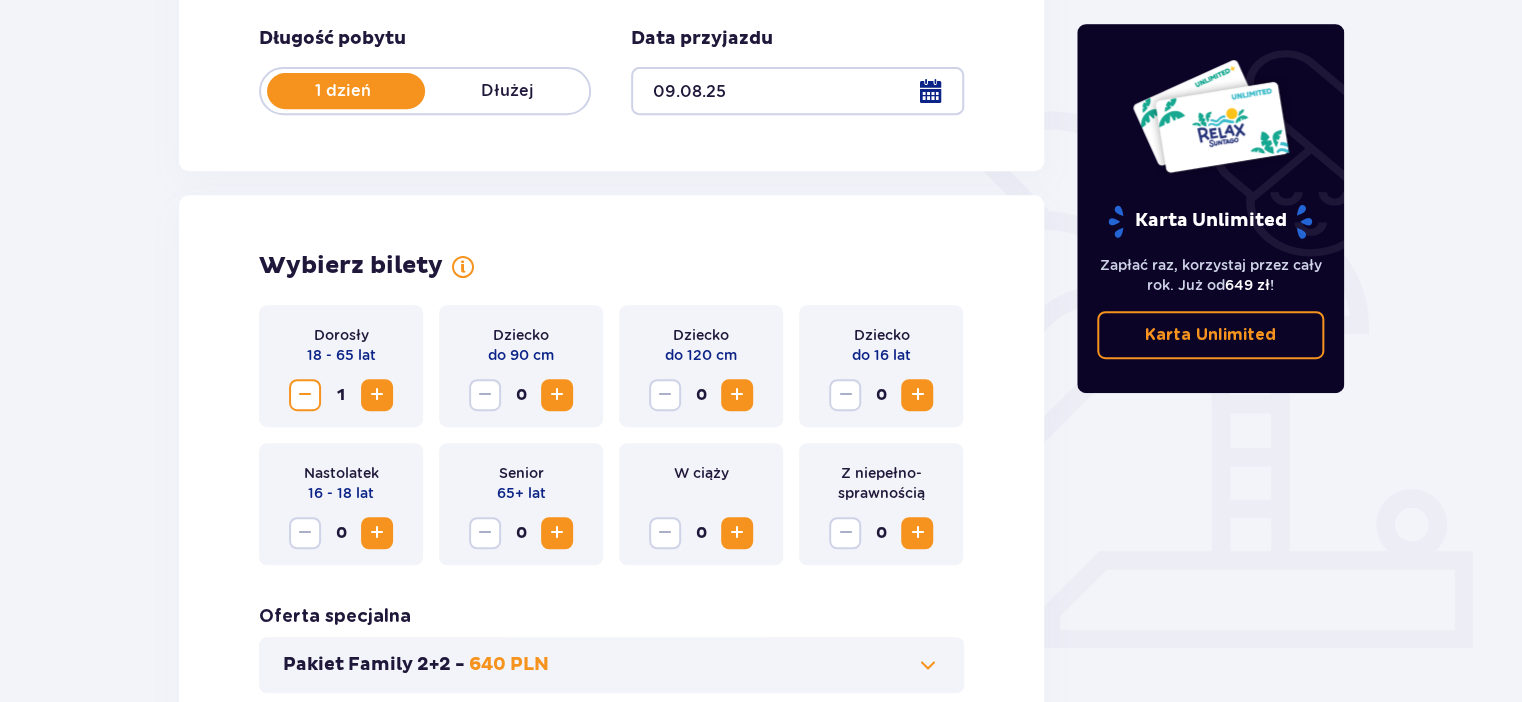 scroll, scrollTop: 0, scrollLeft: 0, axis: both 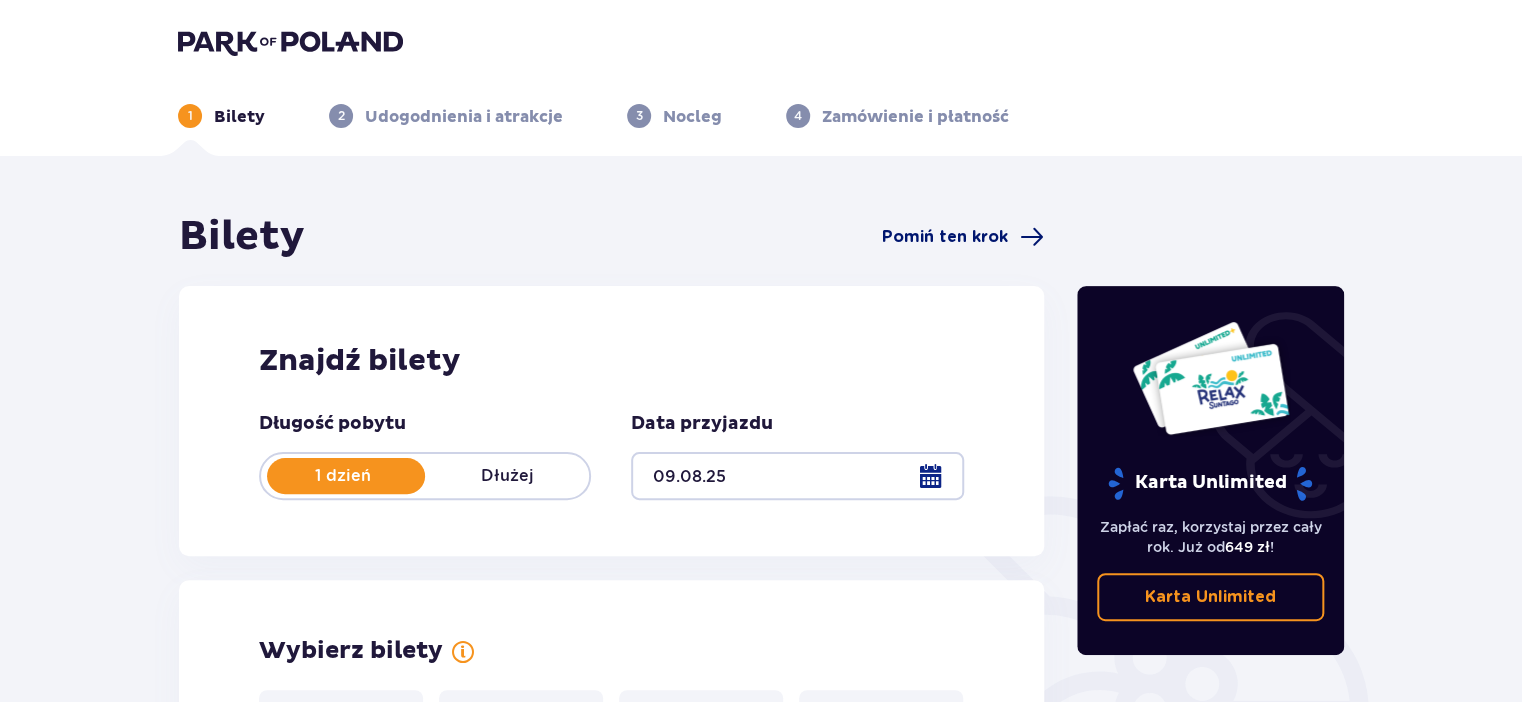 click on "Pomiń ten krok" at bounding box center (945, 237) 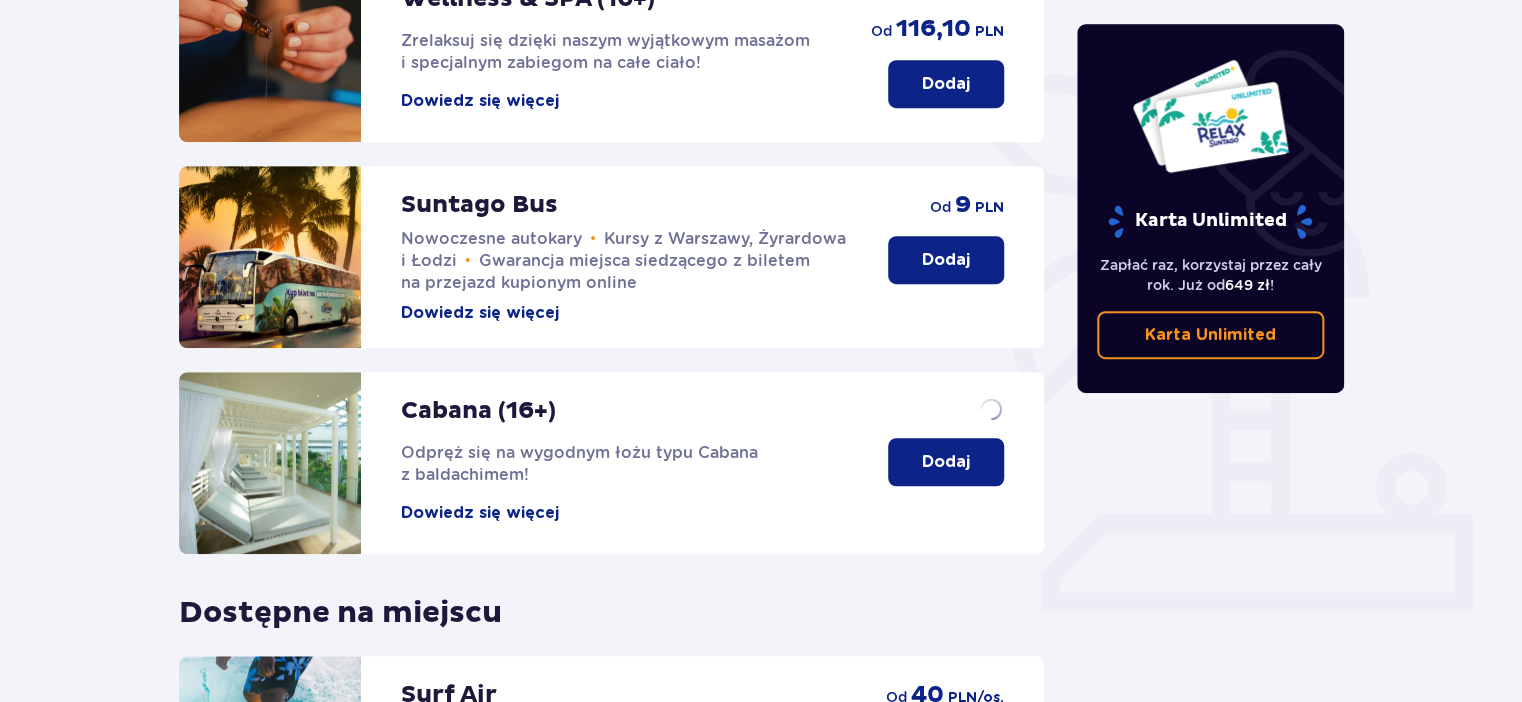 click on "Dodaj" at bounding box center [946, 462] 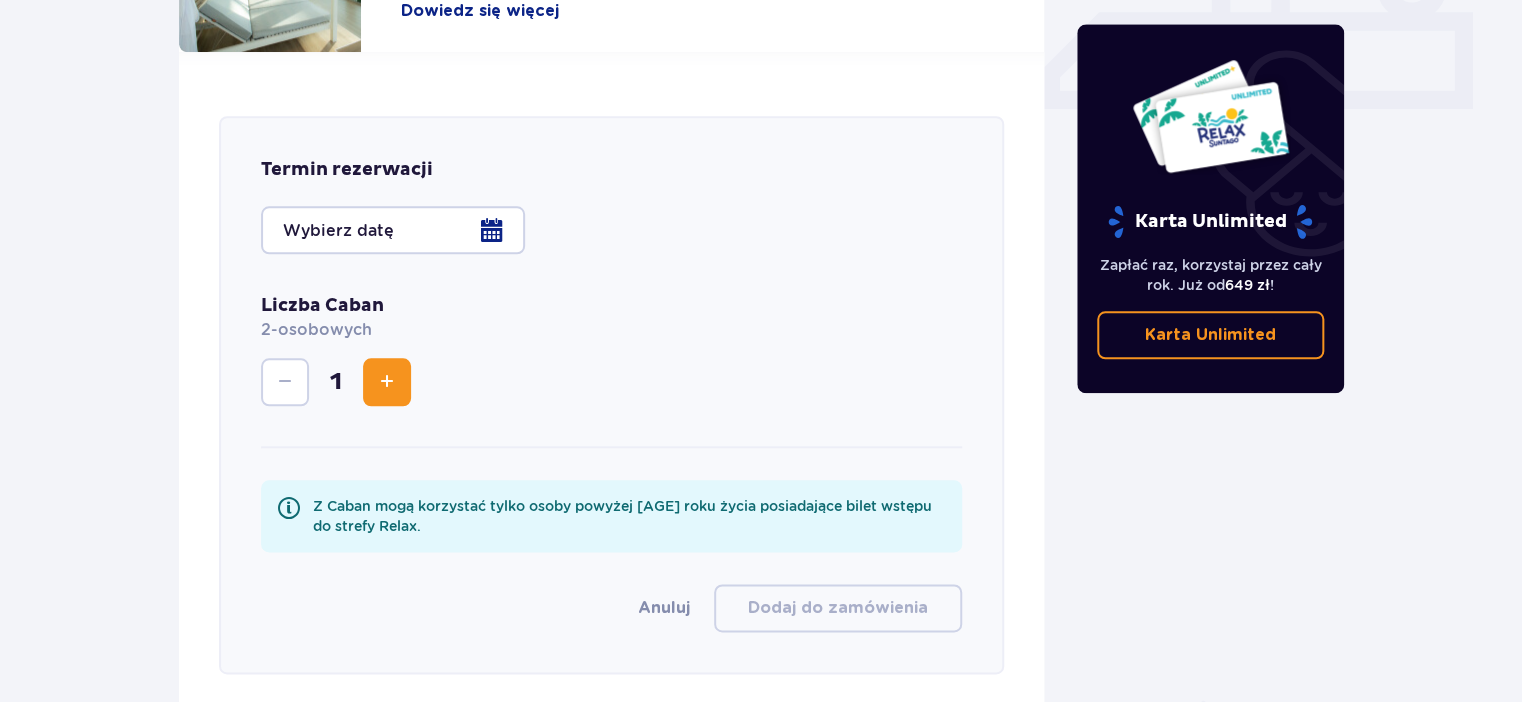scroll, scrollTop: 950, scrollLeft: 0, axis: vertical 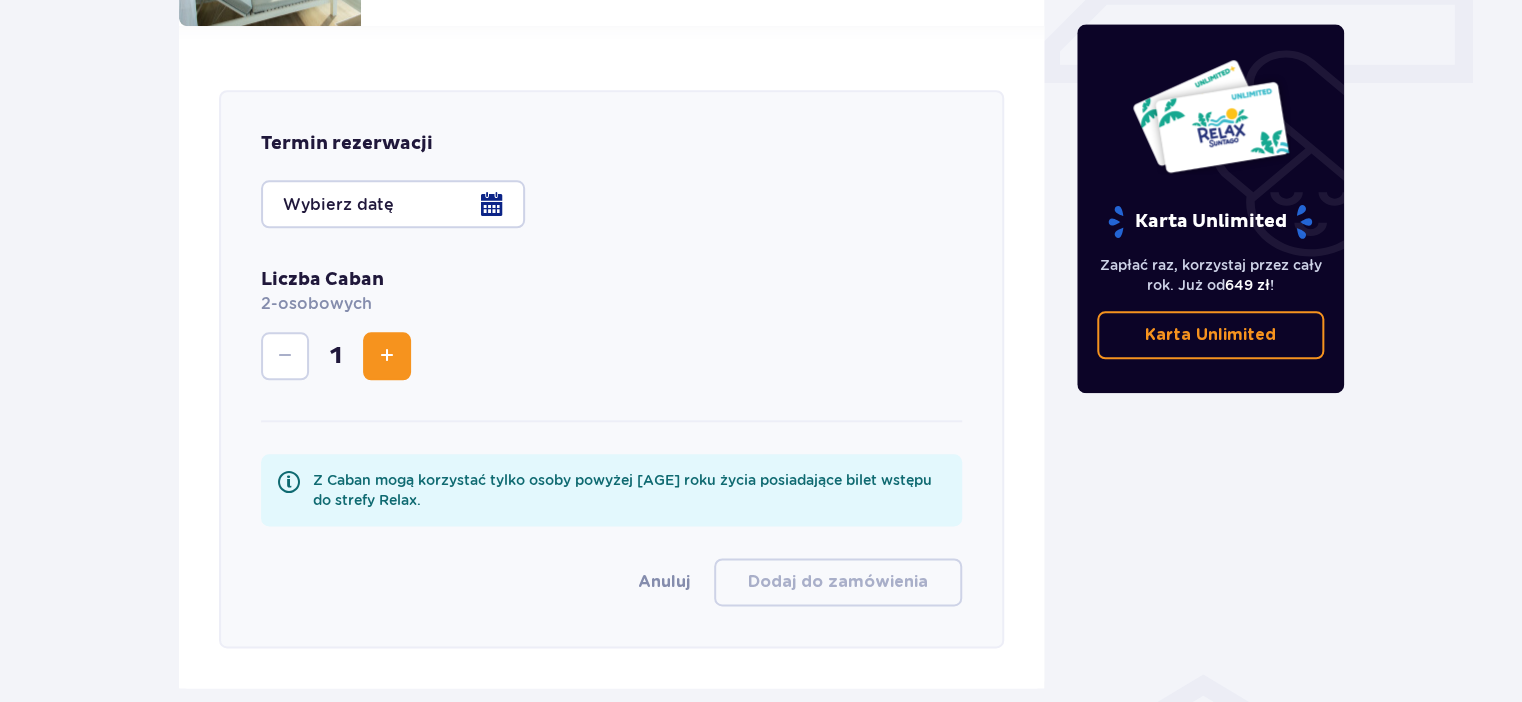 click at bounding box center (393, 204) 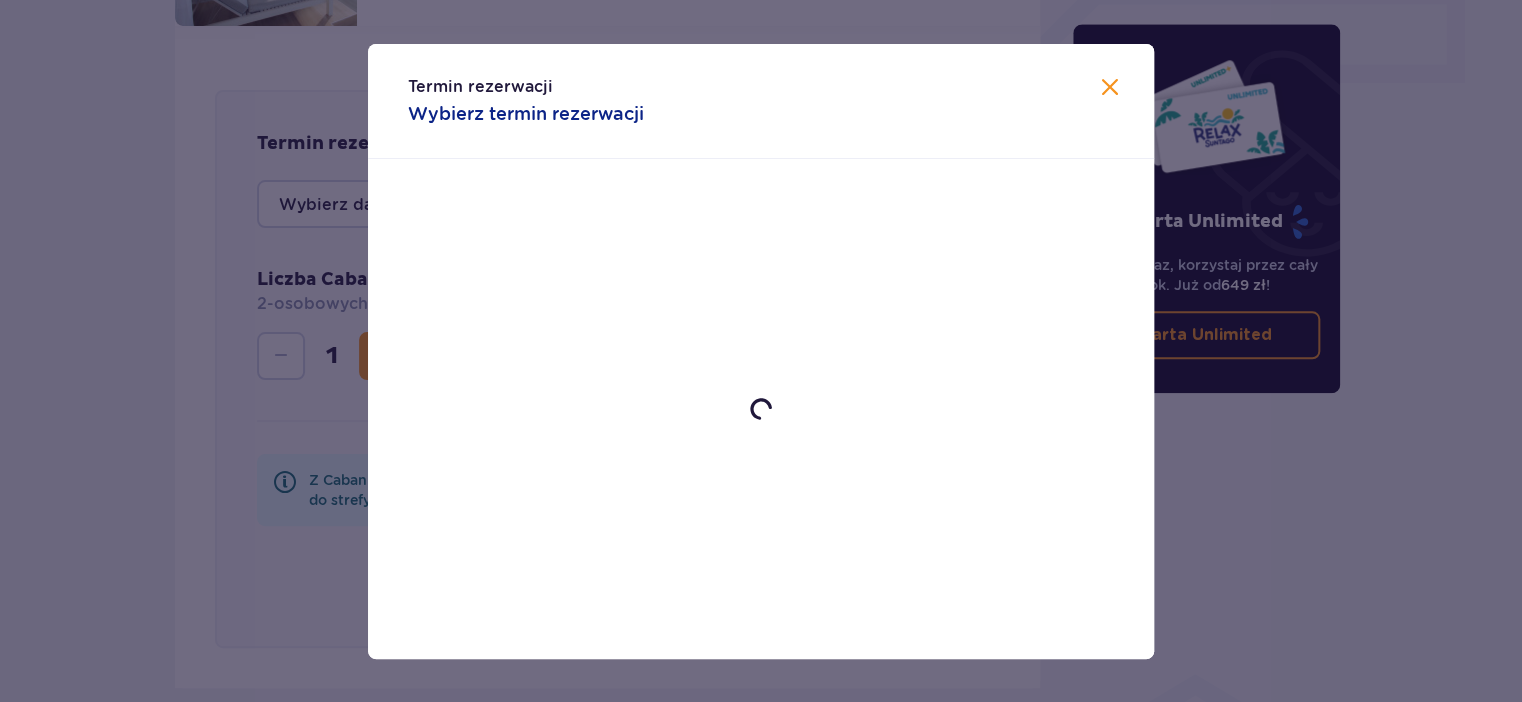 click at bounding box center (1110, 88) 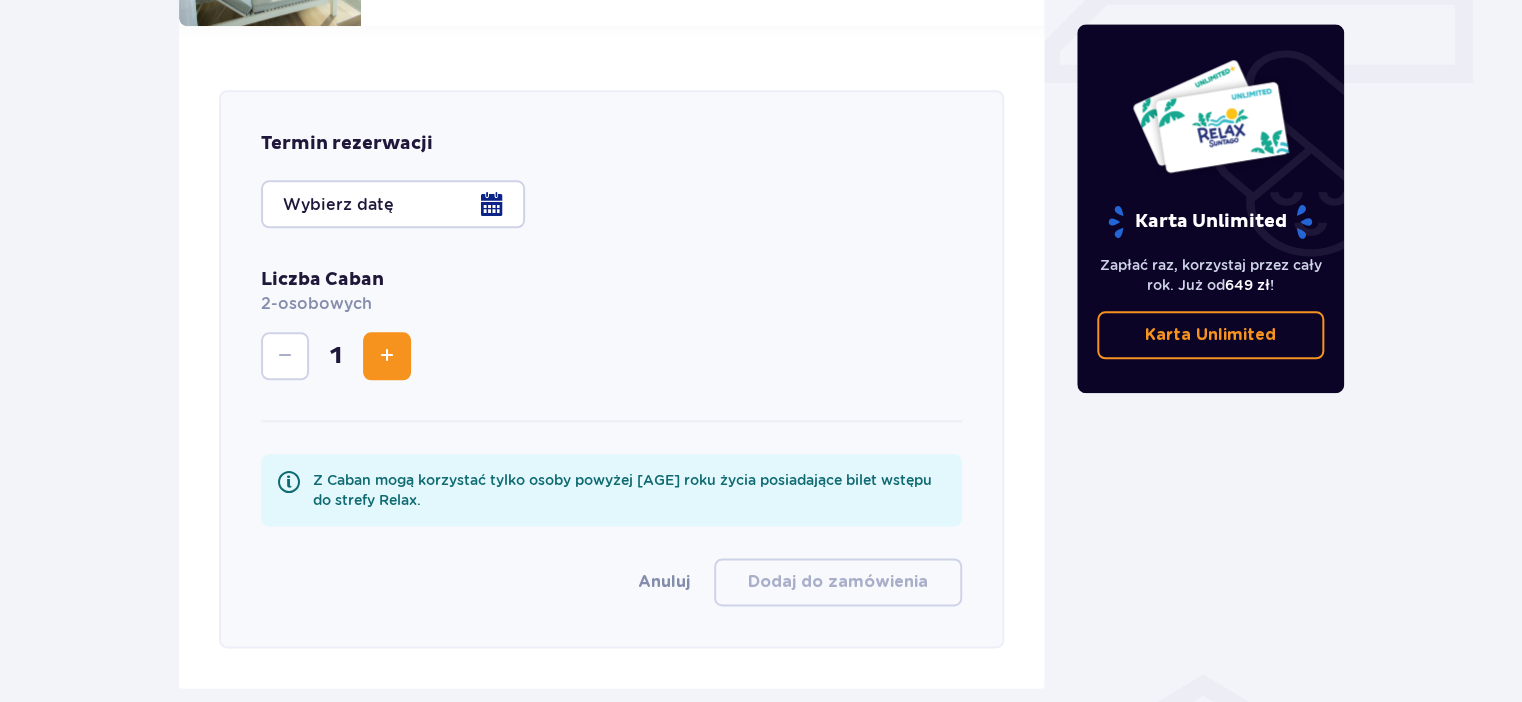 click at bounding box center (393, 204) 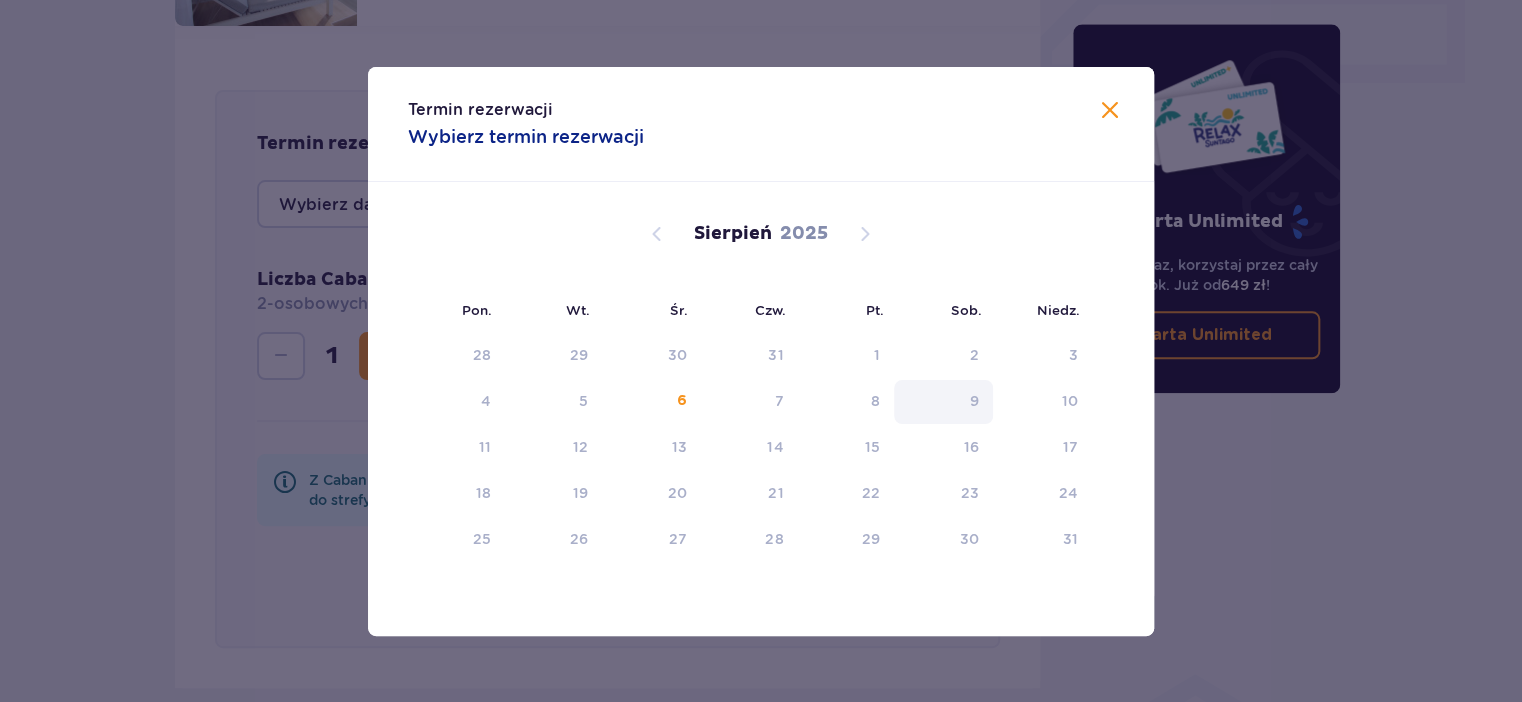click on "9" at bounding box center (943, 402) 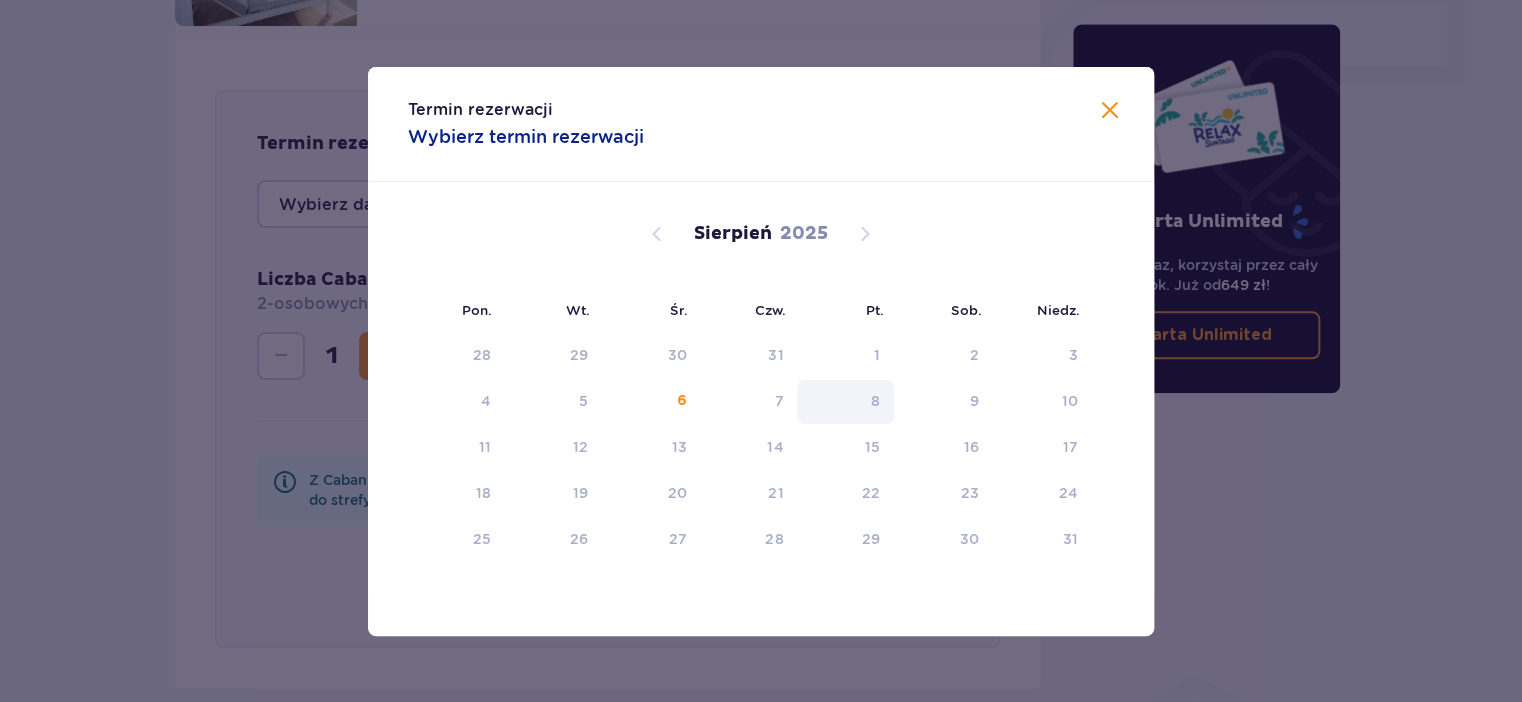 click on "8" at bounding box center [845, 402] 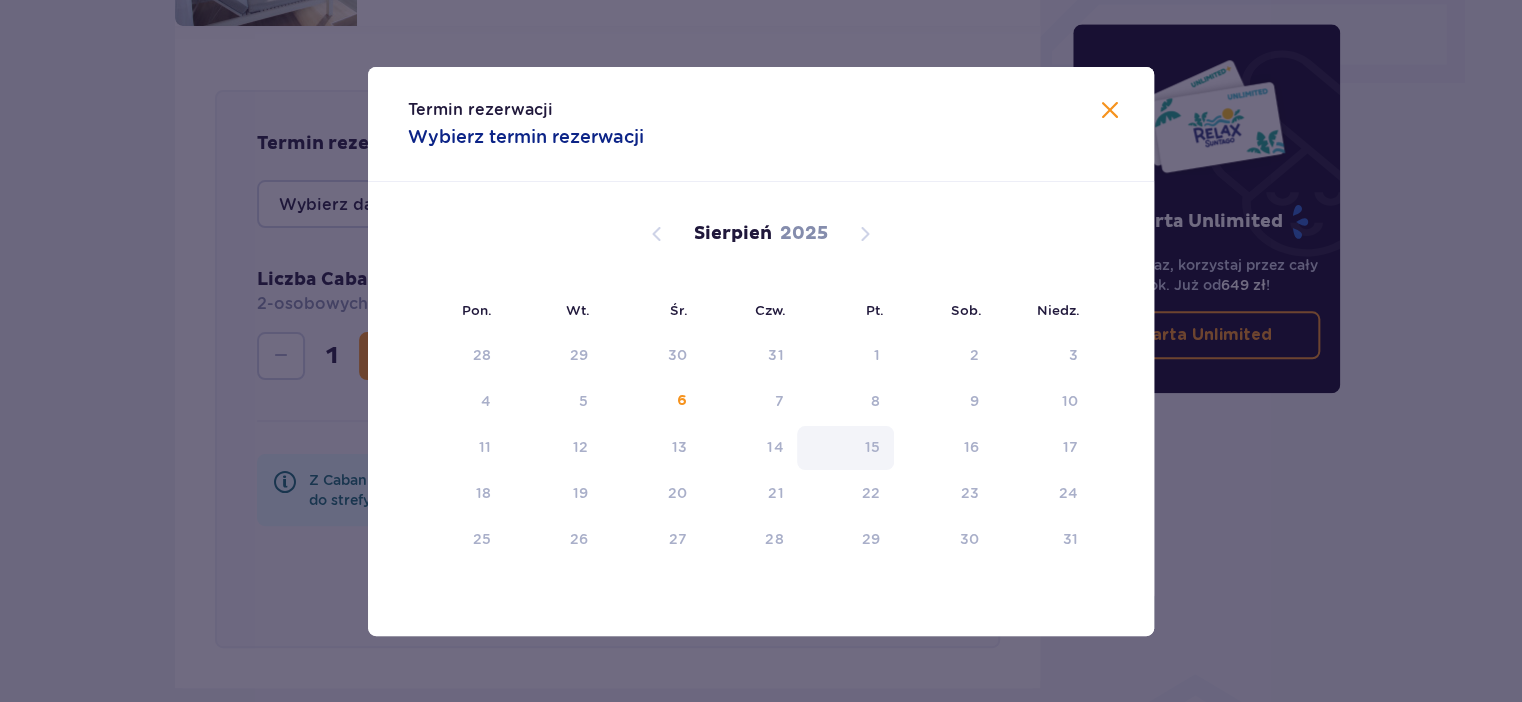 click on "15" at bounding box center (872, 447) 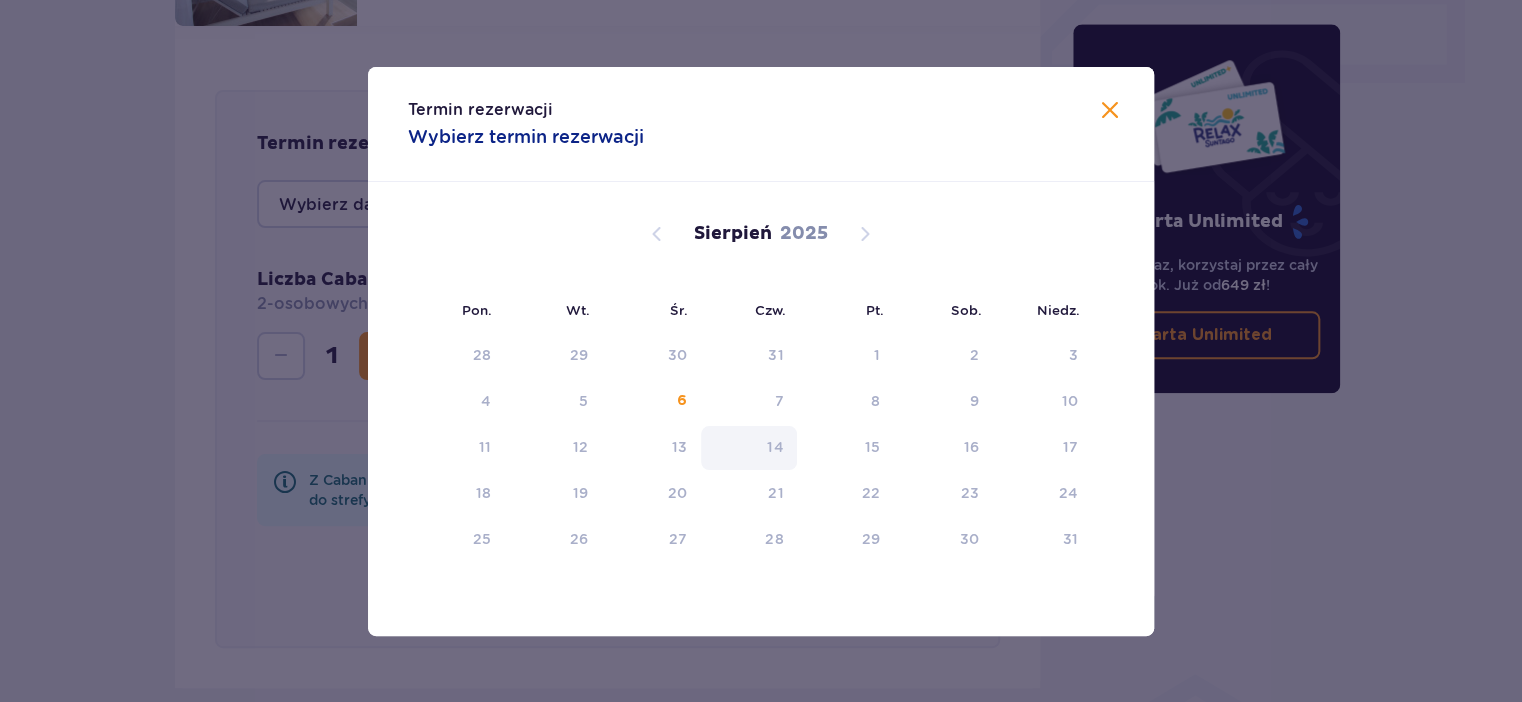 drag, startPoint x: 874, startPoint y: 452, endPoint x: 761, endPoint y: 468, distance: 114.12712 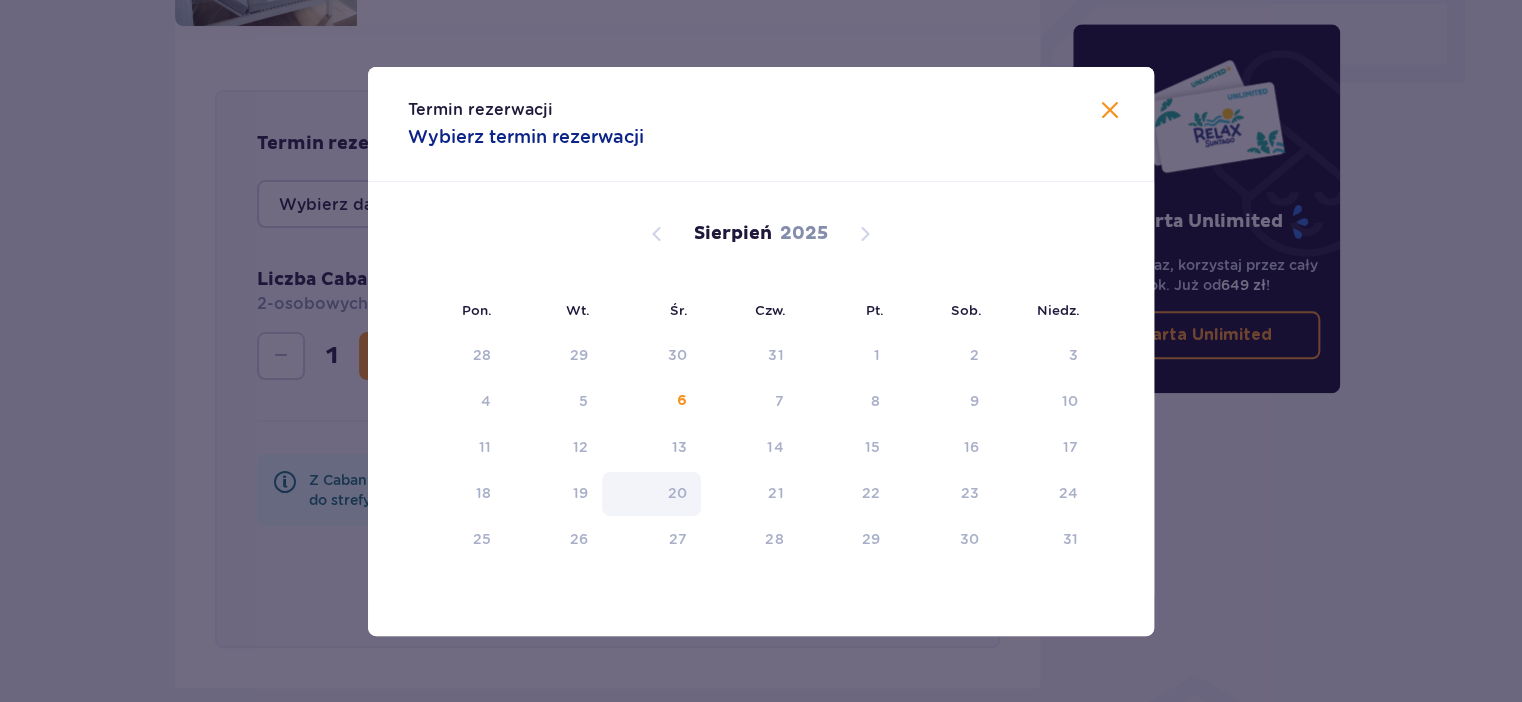 drag, startPoint x: 690, startPoint y: 474, endPoint x: 671, endPoint y: 474, distance: 19 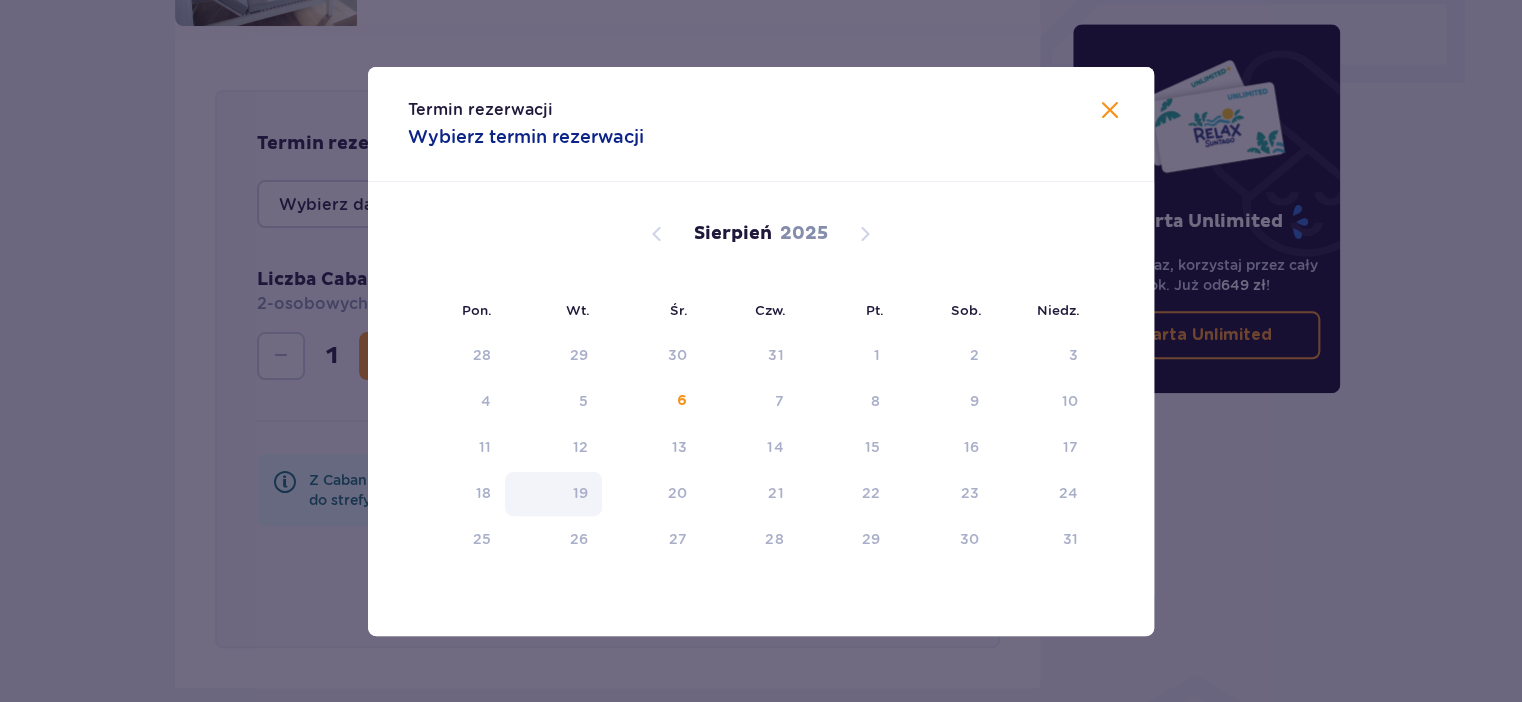 drag, startPoint x: 556, startPoint y: 482, endPoint x: 528, endPoint y: 497, distance: 31.764761 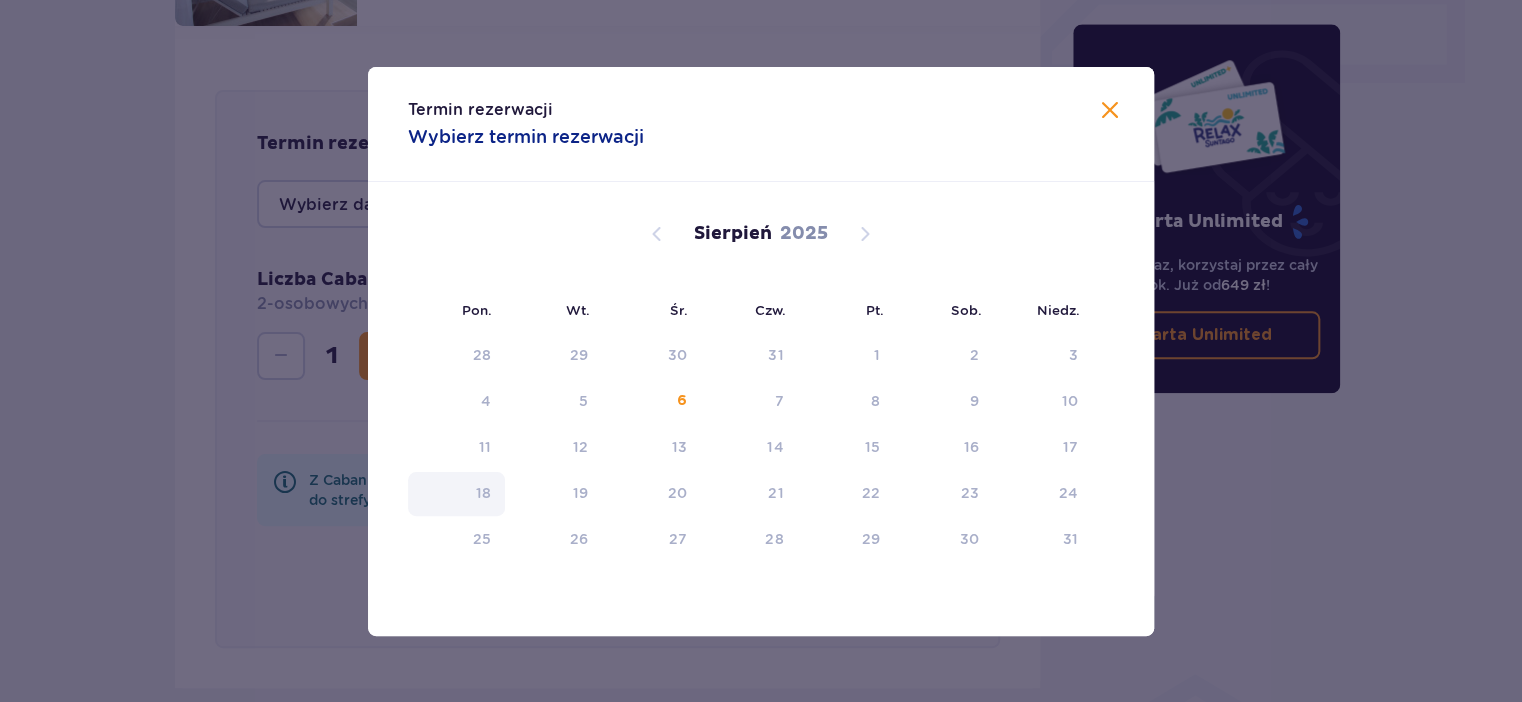 drag, startPoint x: 528, startPoint y: 497, endPoint x: 482, endPoint y: 497, distance: 46 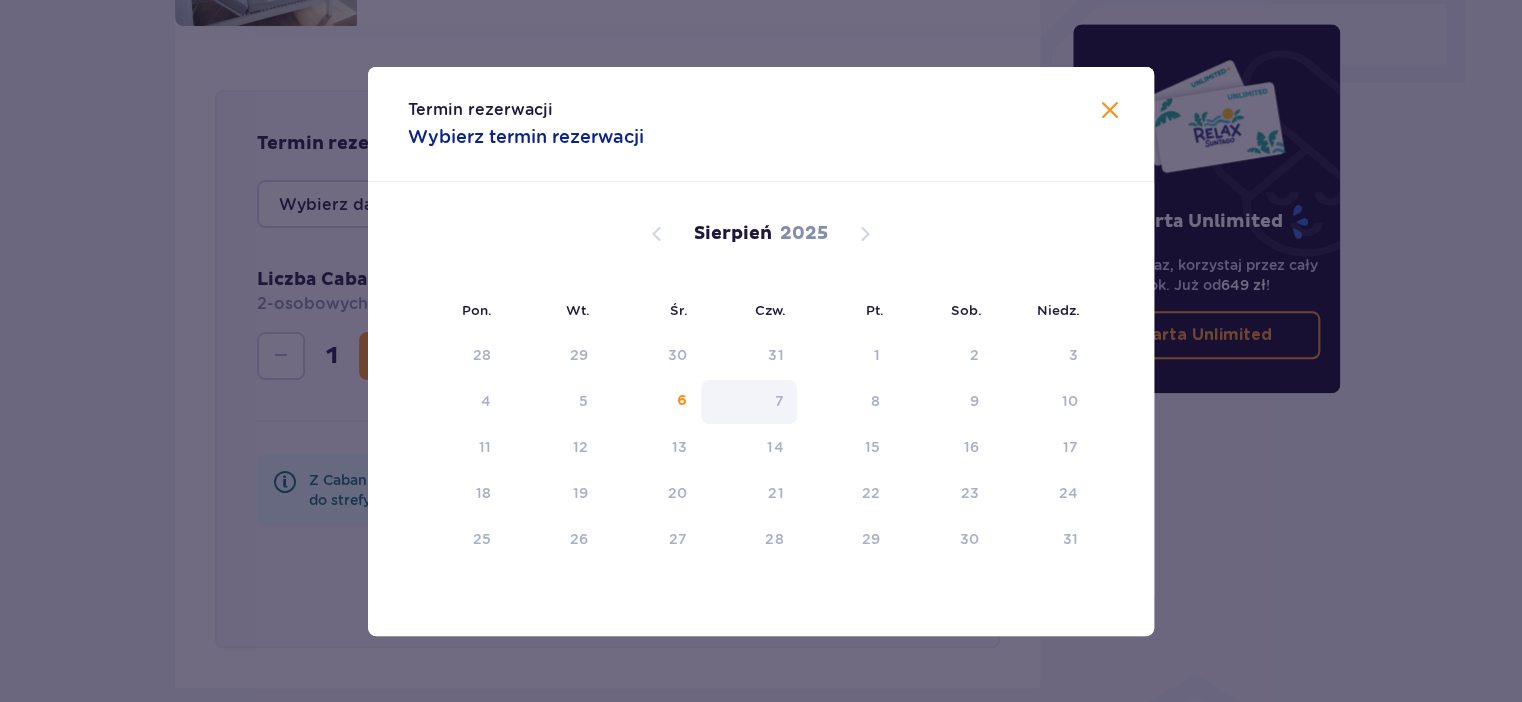 click on "7" at bounding box center [749, 402] 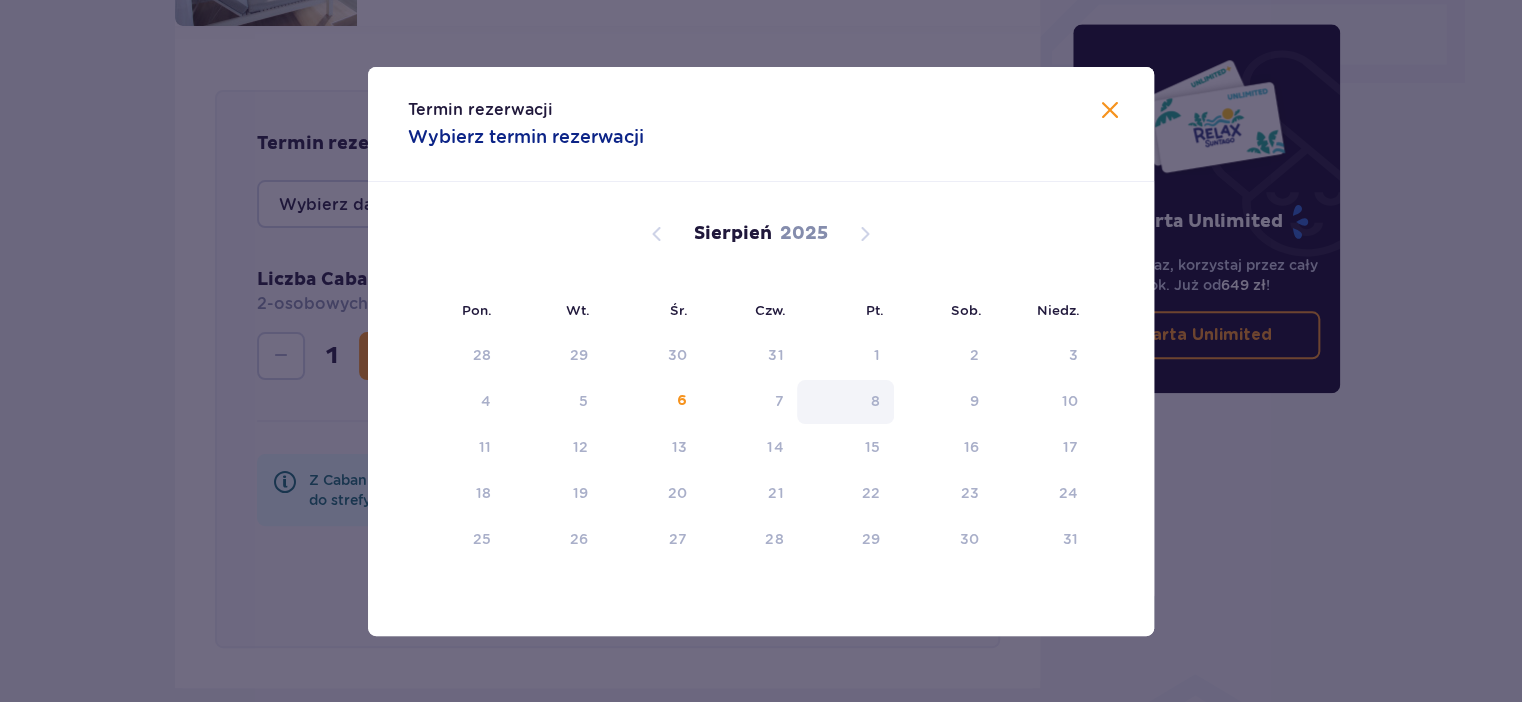 click on "8" at bounding box center (845, 402) 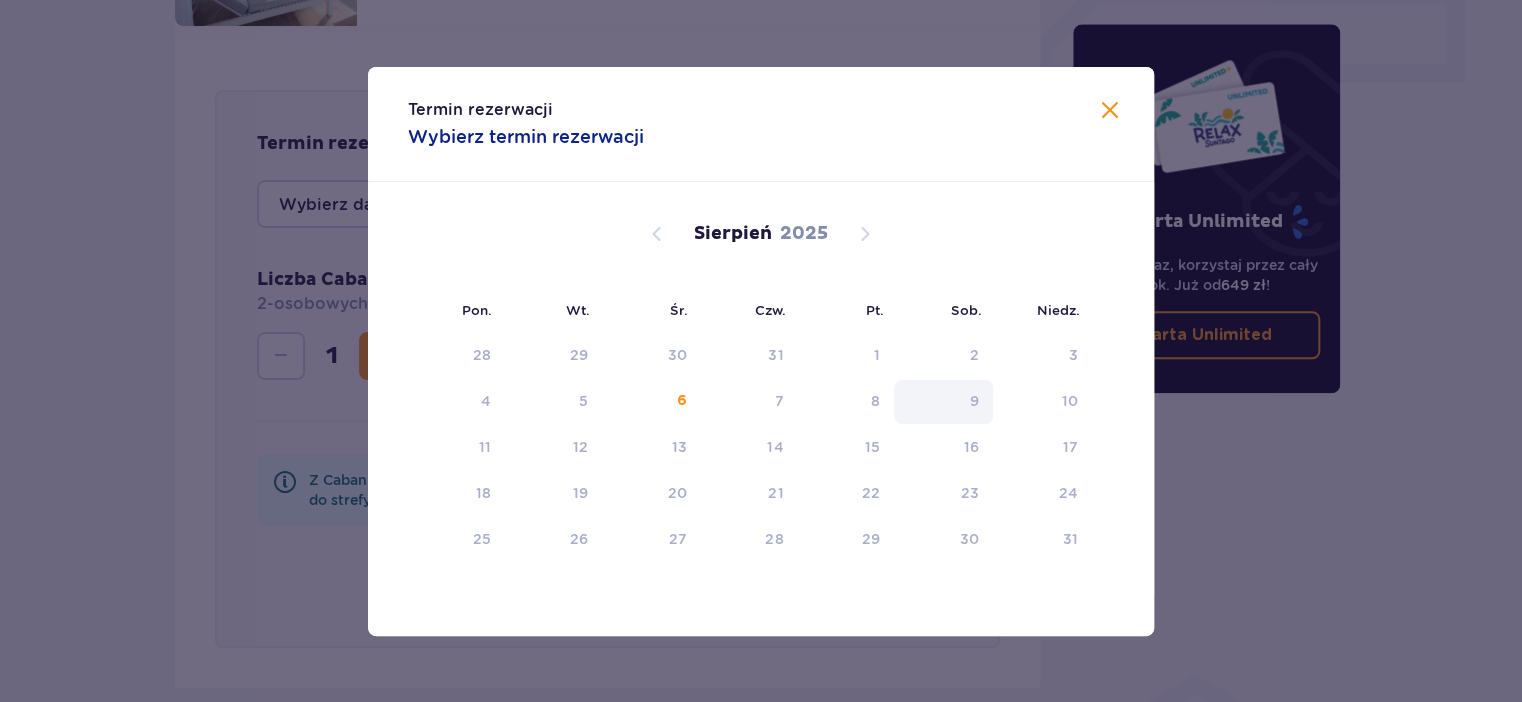 click on "9" at bounding box center (943, 402) 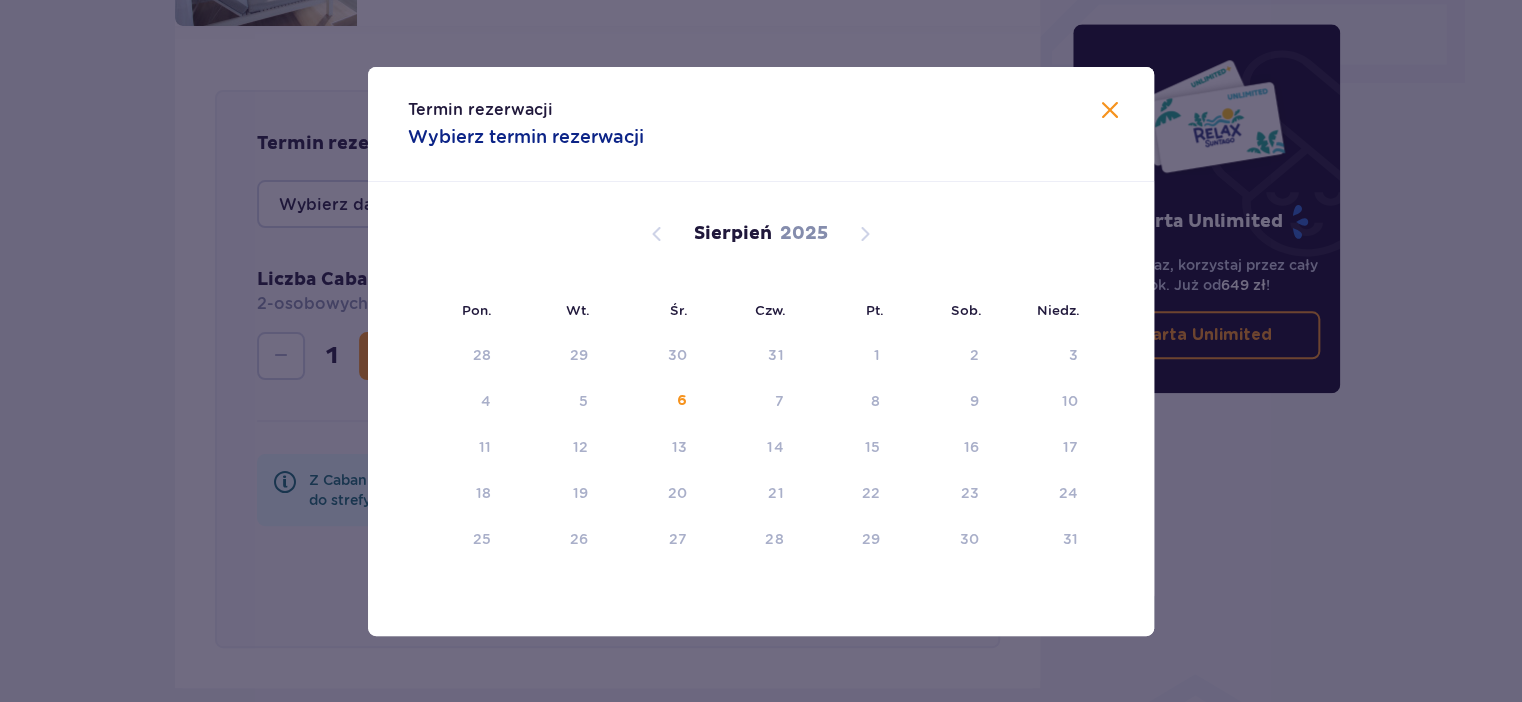 click at bounding box center [1110, 111] 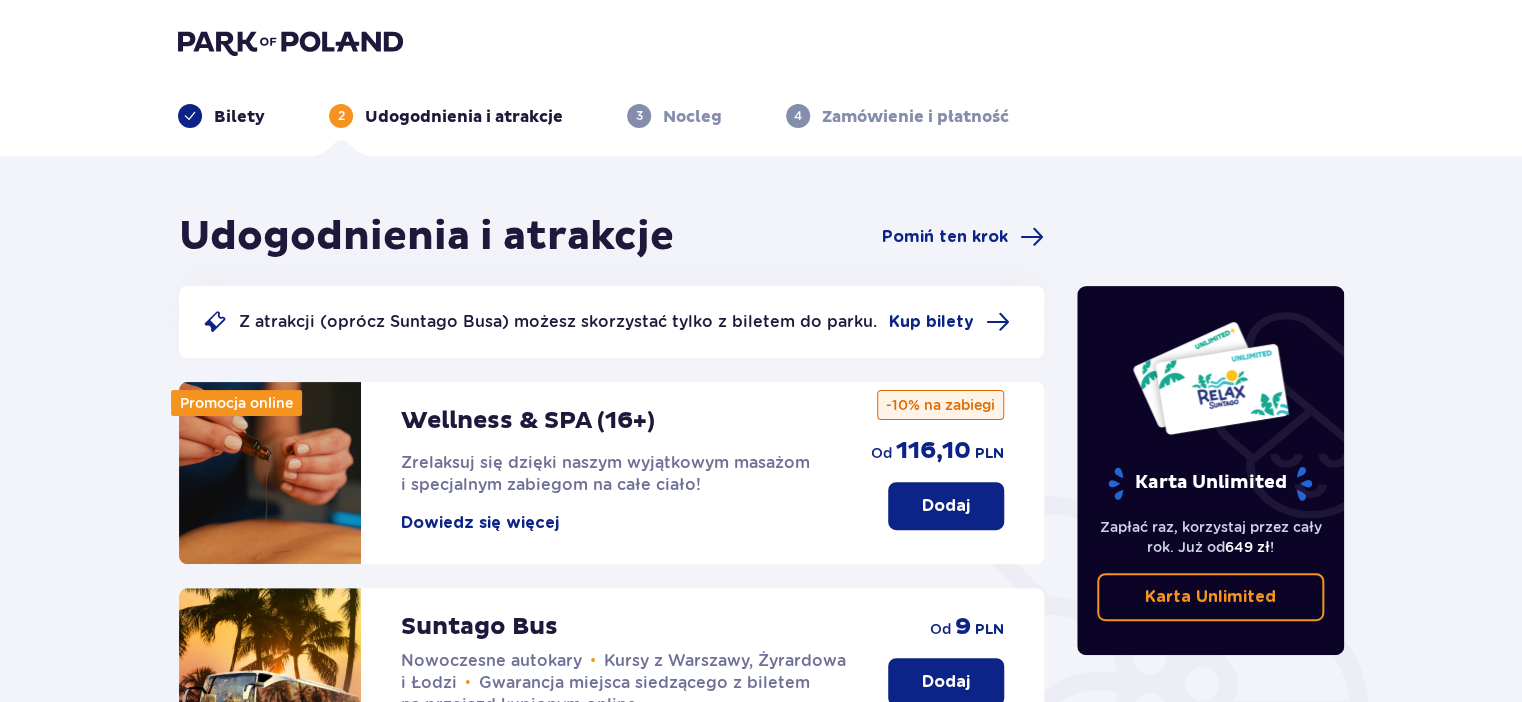 scroll, scrollTop: 211, scrollLeft: 0, axis: vertical 